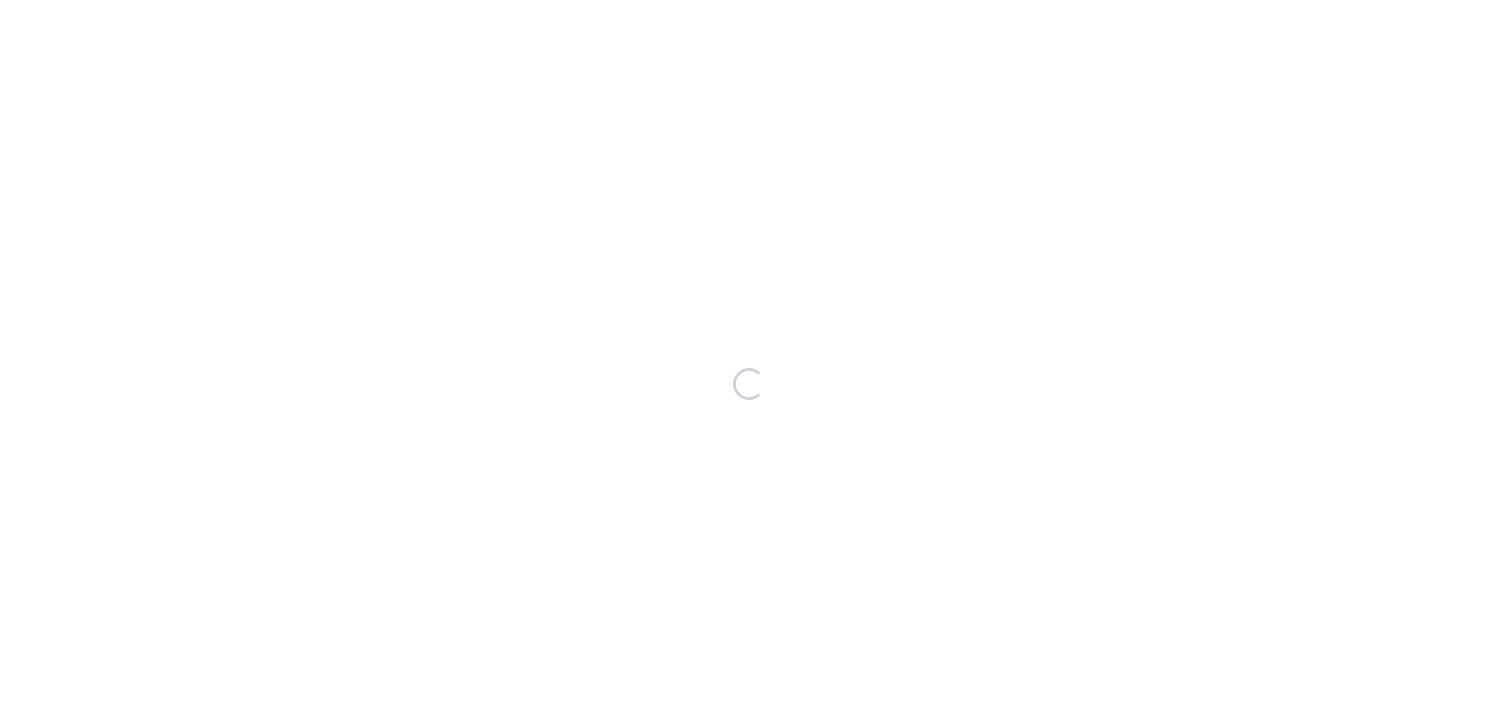 scroll, scrollTop: 0, scrollLeft: 0, axis: both 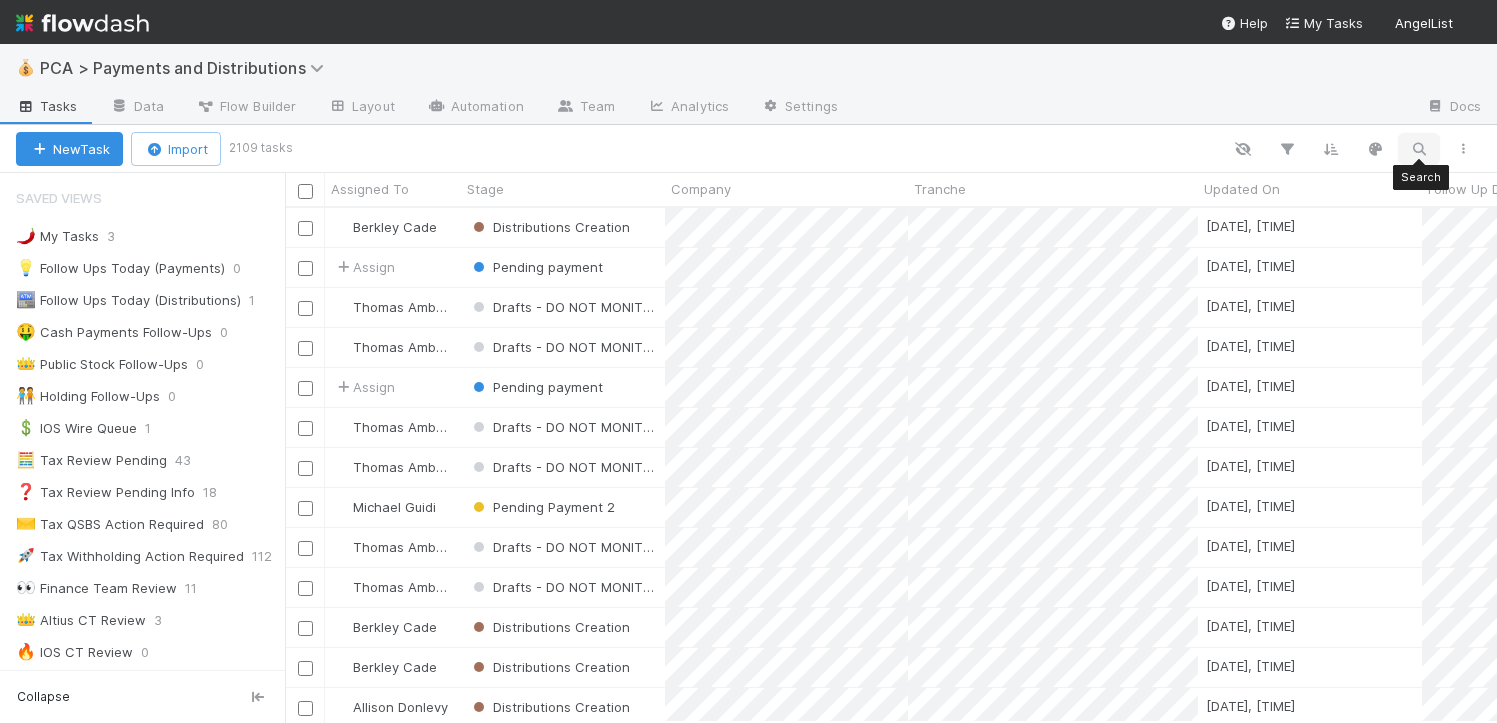 click at bounding box center [1419, 149] 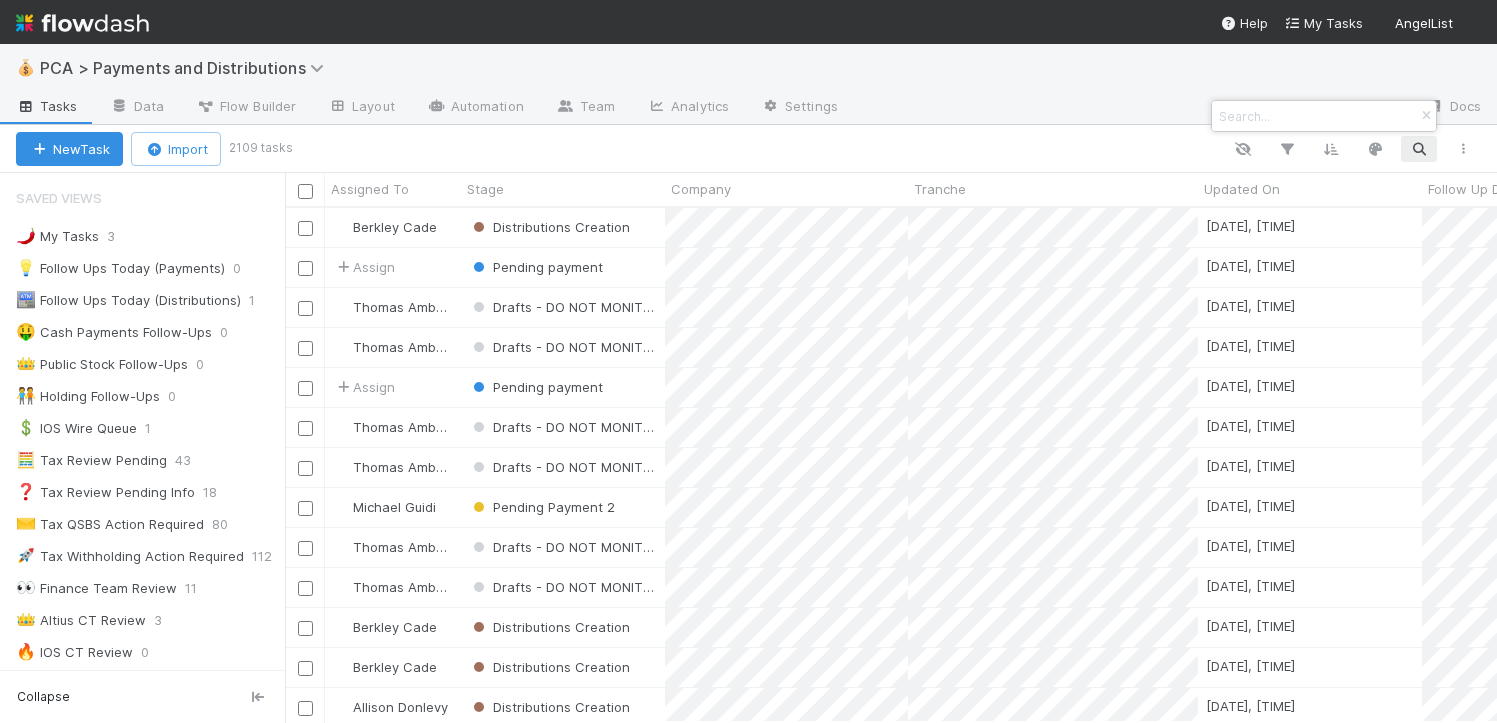 type on "x" 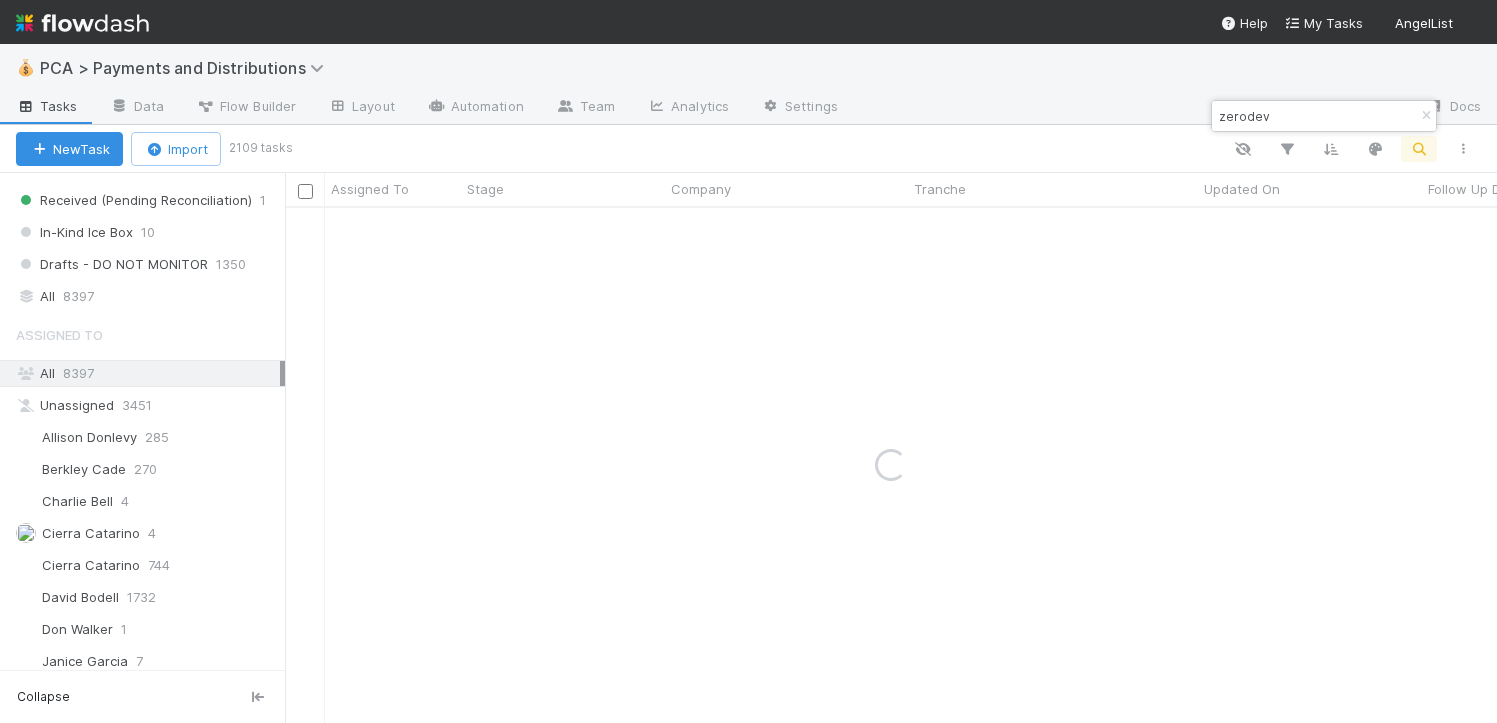 scroll, scrollTop: 1787, scrollLeft: 0, axis: vertical 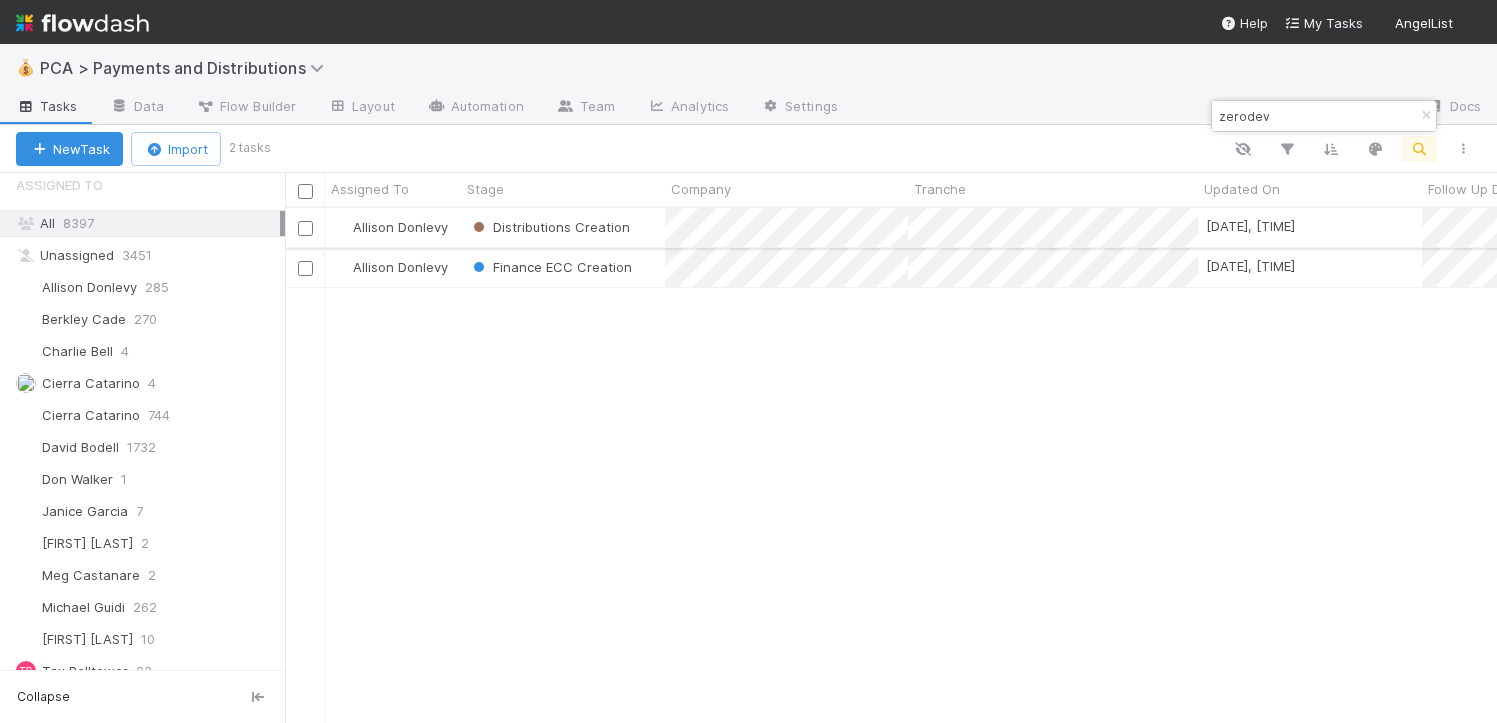 type on "zerodev" 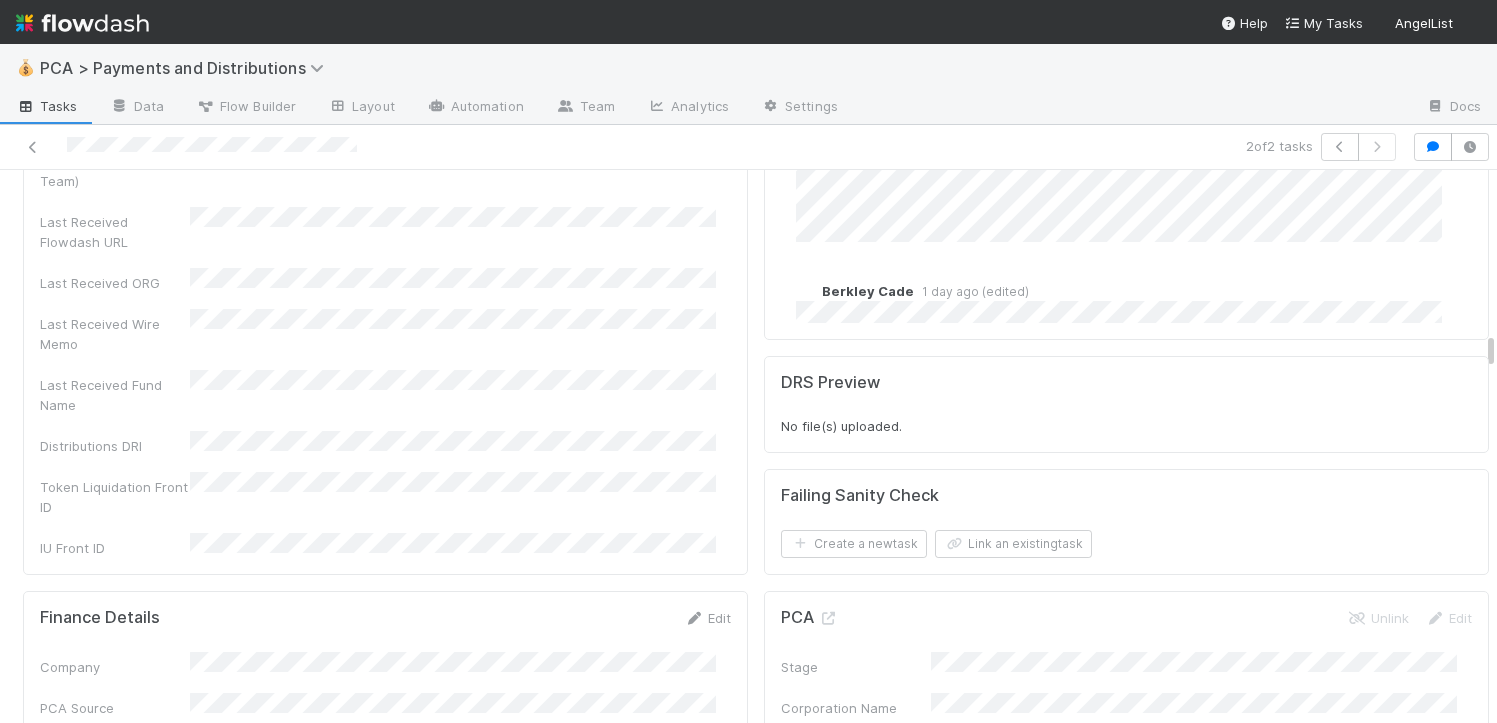 scroll, scrollTop: 4619, scrollLeft: 0, axis: vertical 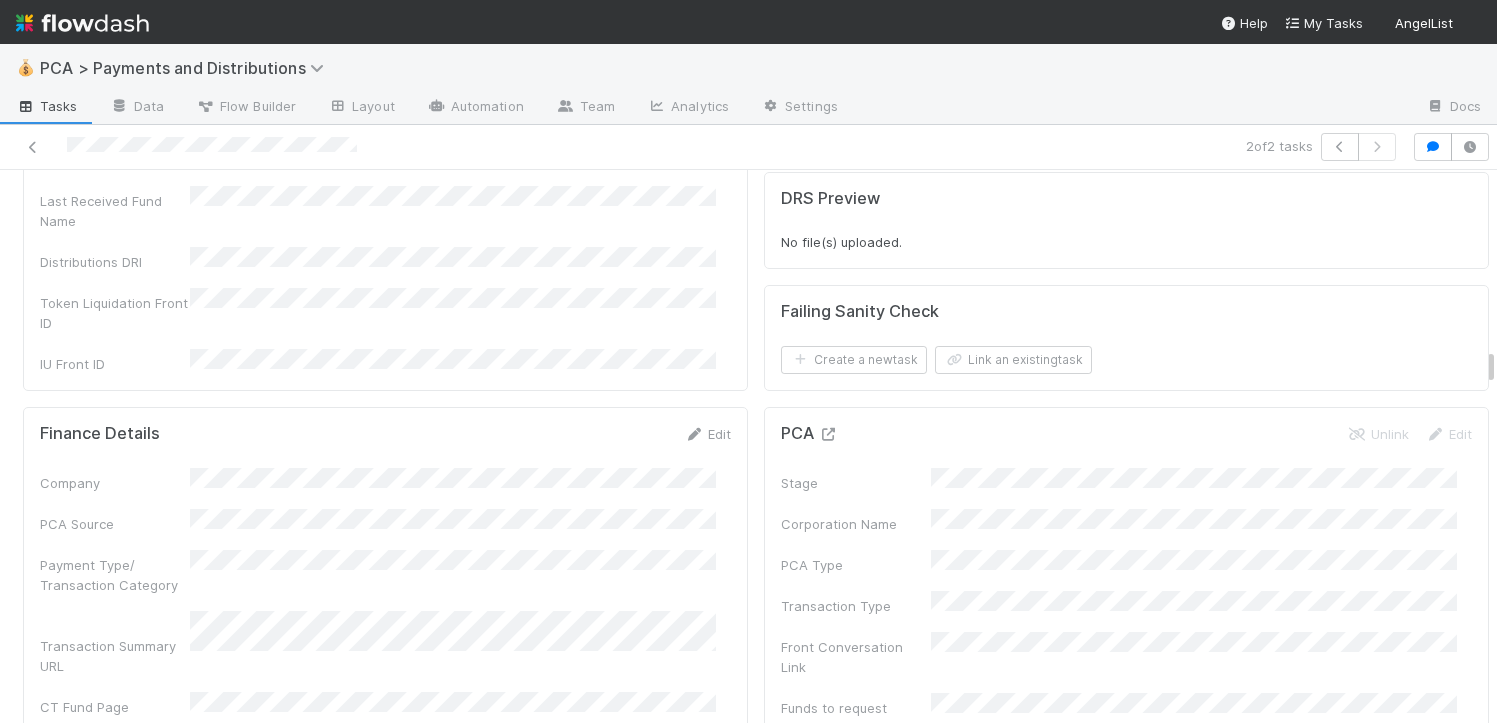 click at bounding box center [828, 434] 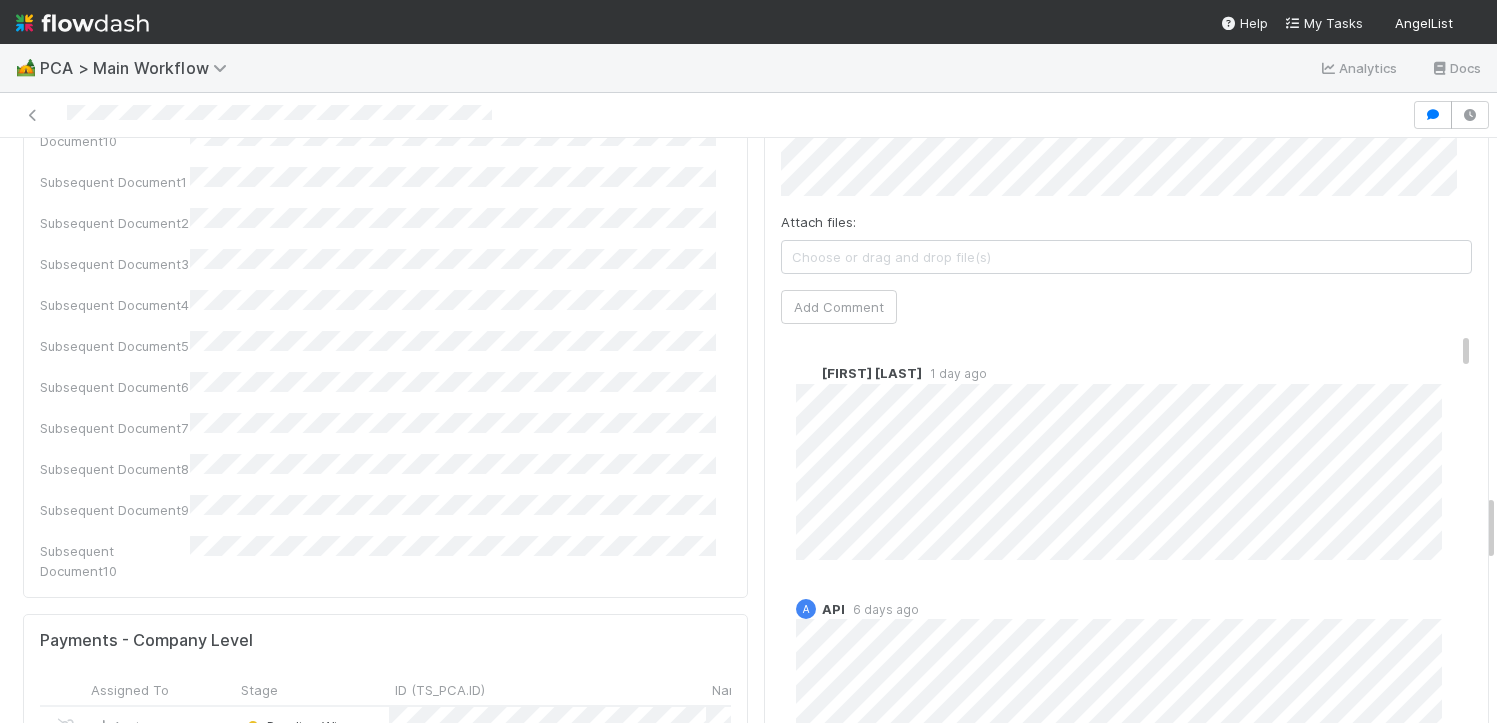scroll, scrollTop: 3072, scrollLeft: 0, axis: vertical 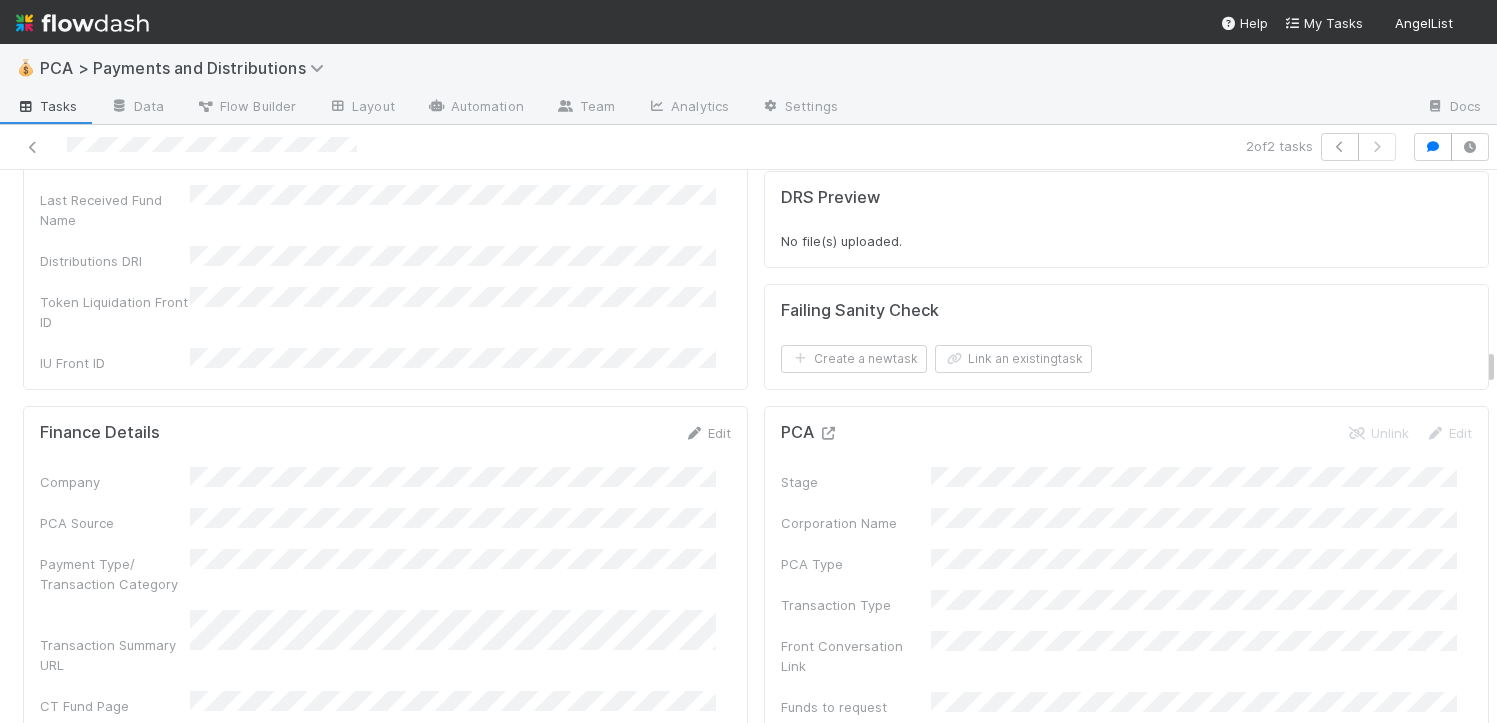 click at bounding box center [828, 433] 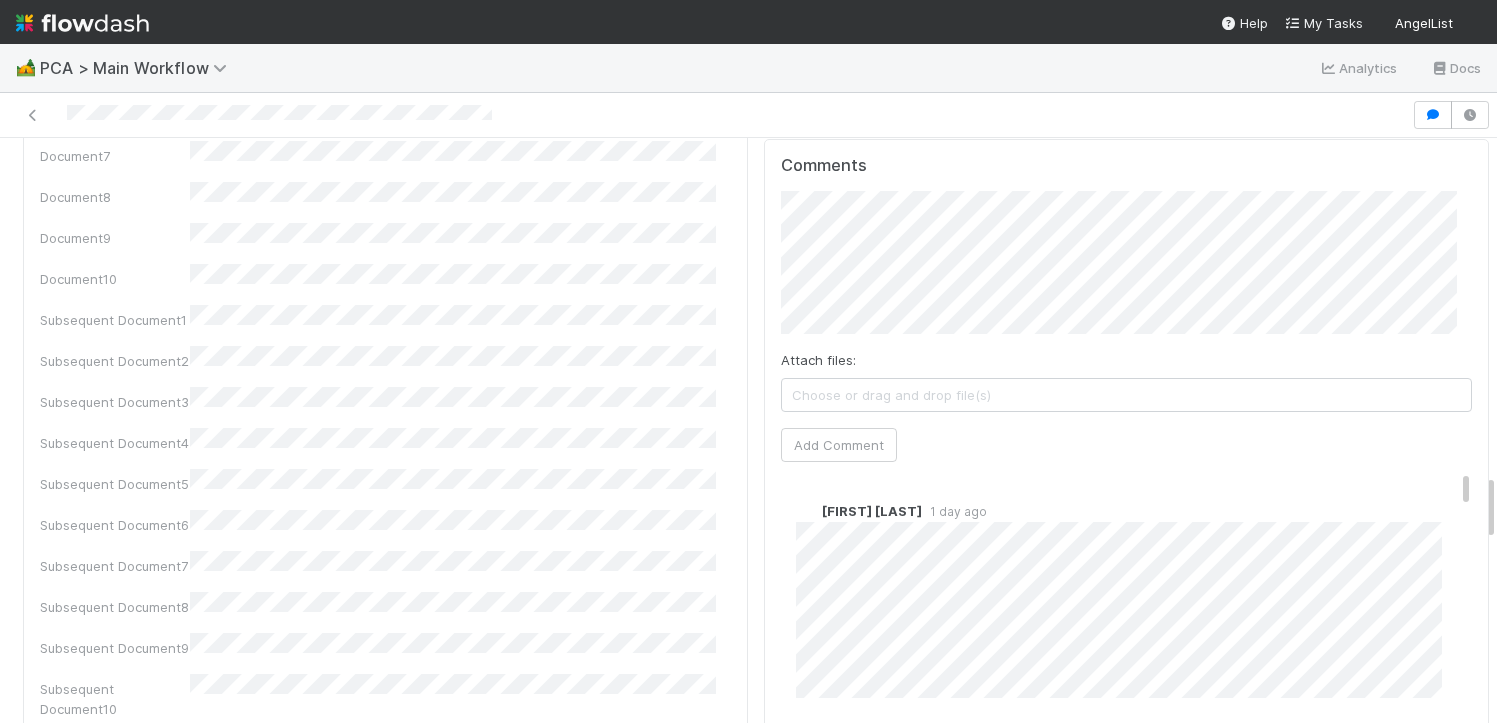 scroll, scrollTop: 3173, scrollLeft: 0, axis: vertical 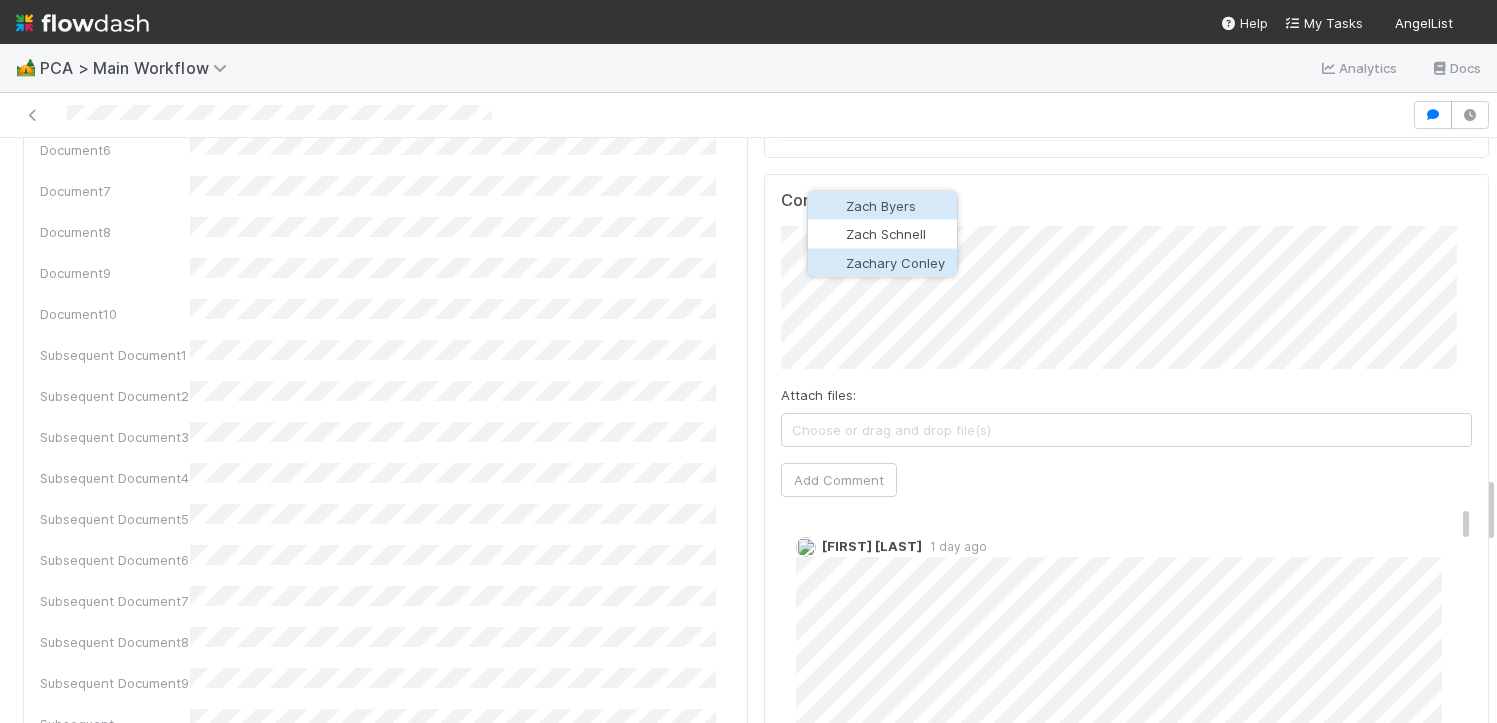 click on "Zachary Conley" at bounding box center [895, 262] 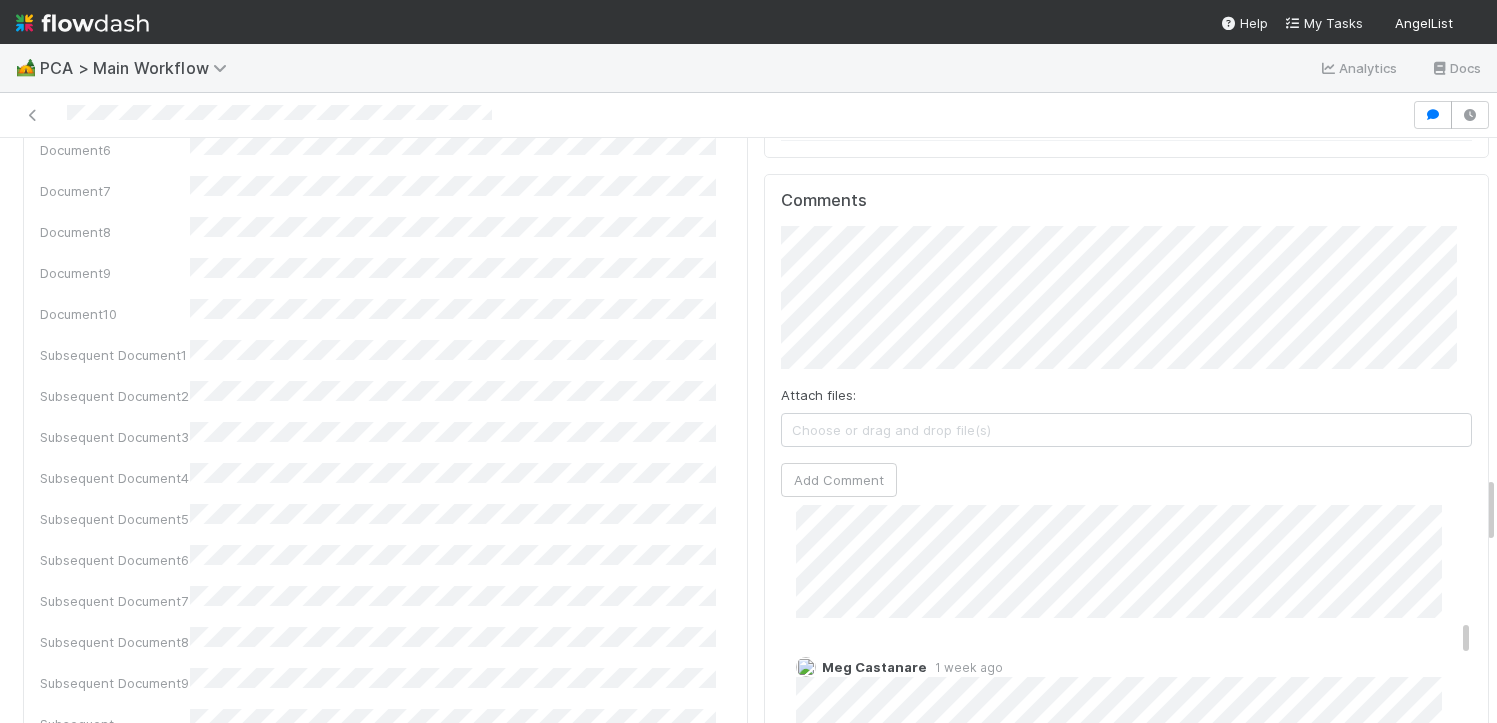 scroll, scrollTop: 1406, scrollLeft: 0, axis: vertical 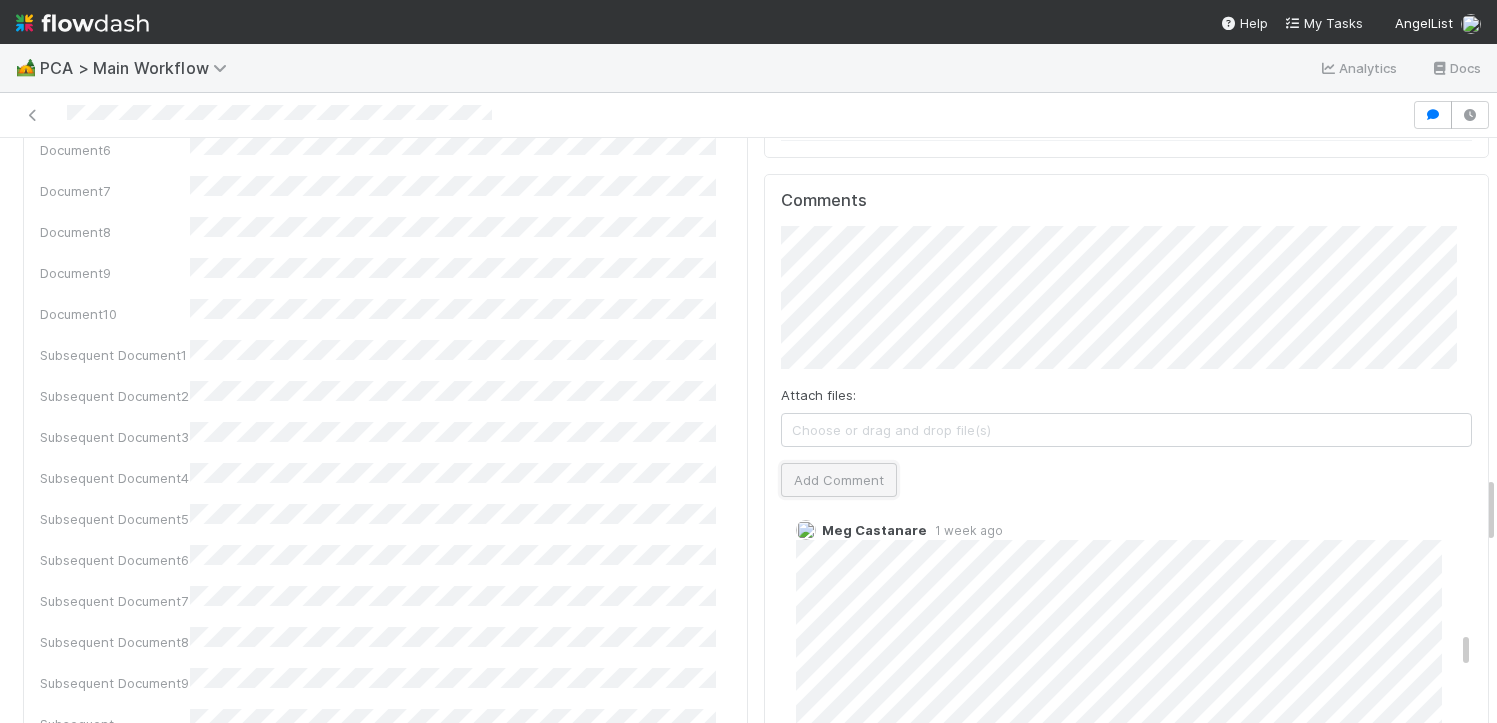 click on "Add Comment" at bounding box center [839, 480] 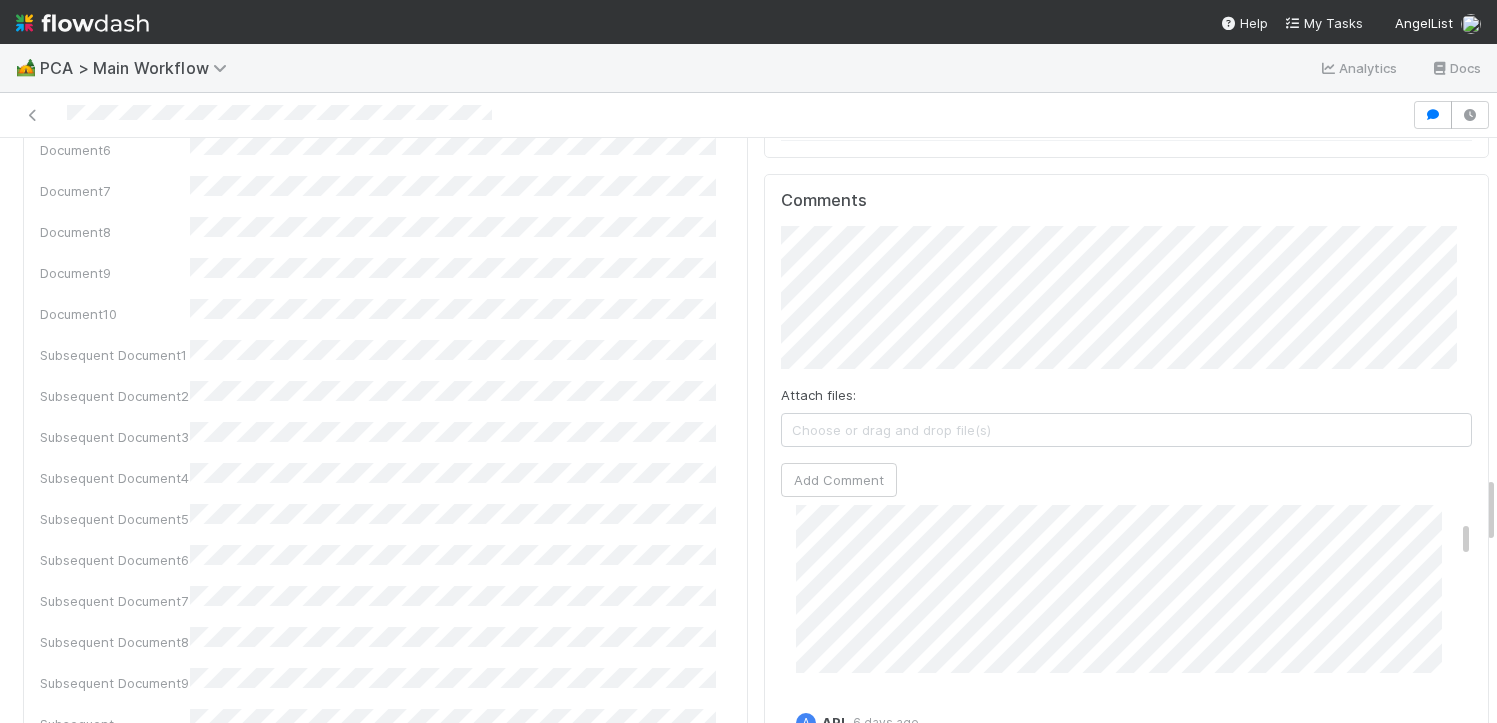 scroll, scrollTop: 0, scrollLeft: 0, axis: both 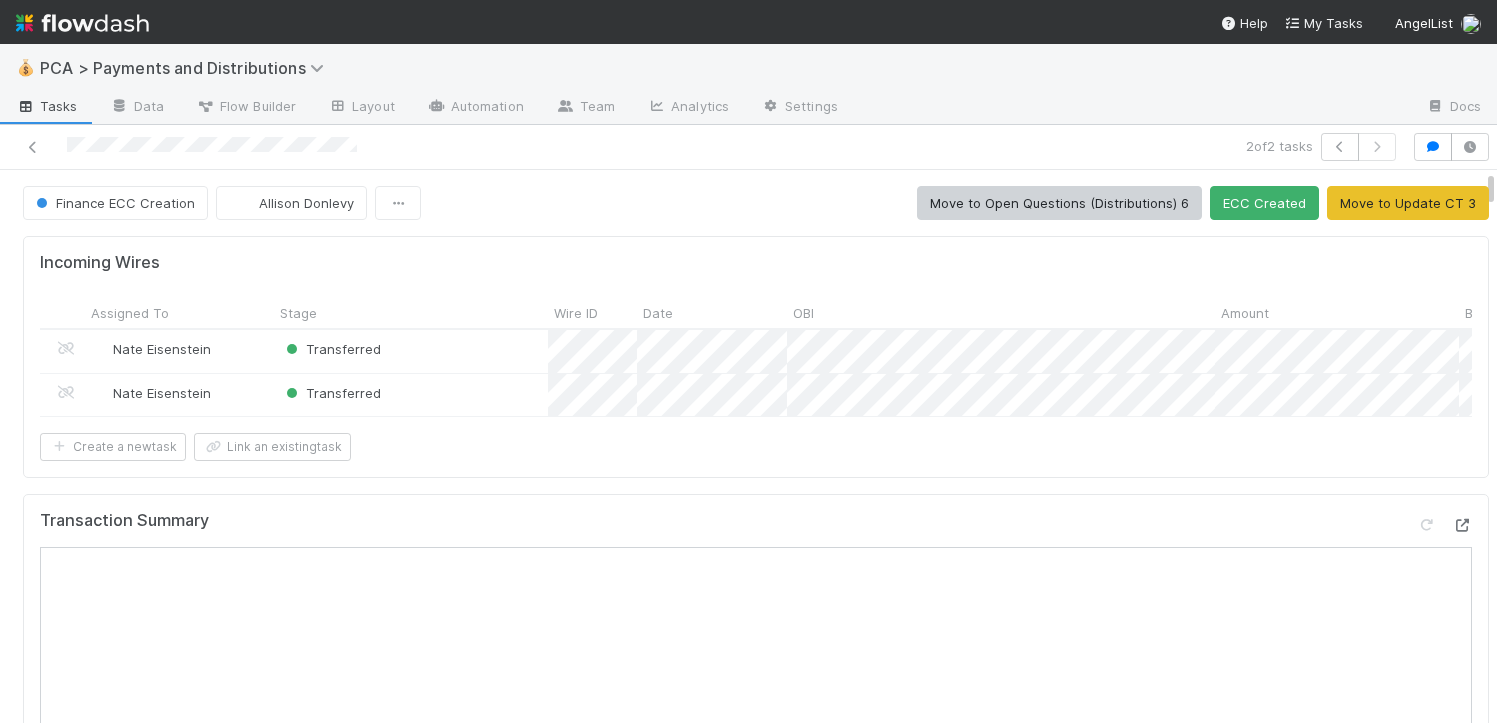 click at bounding box center (1462, 525) 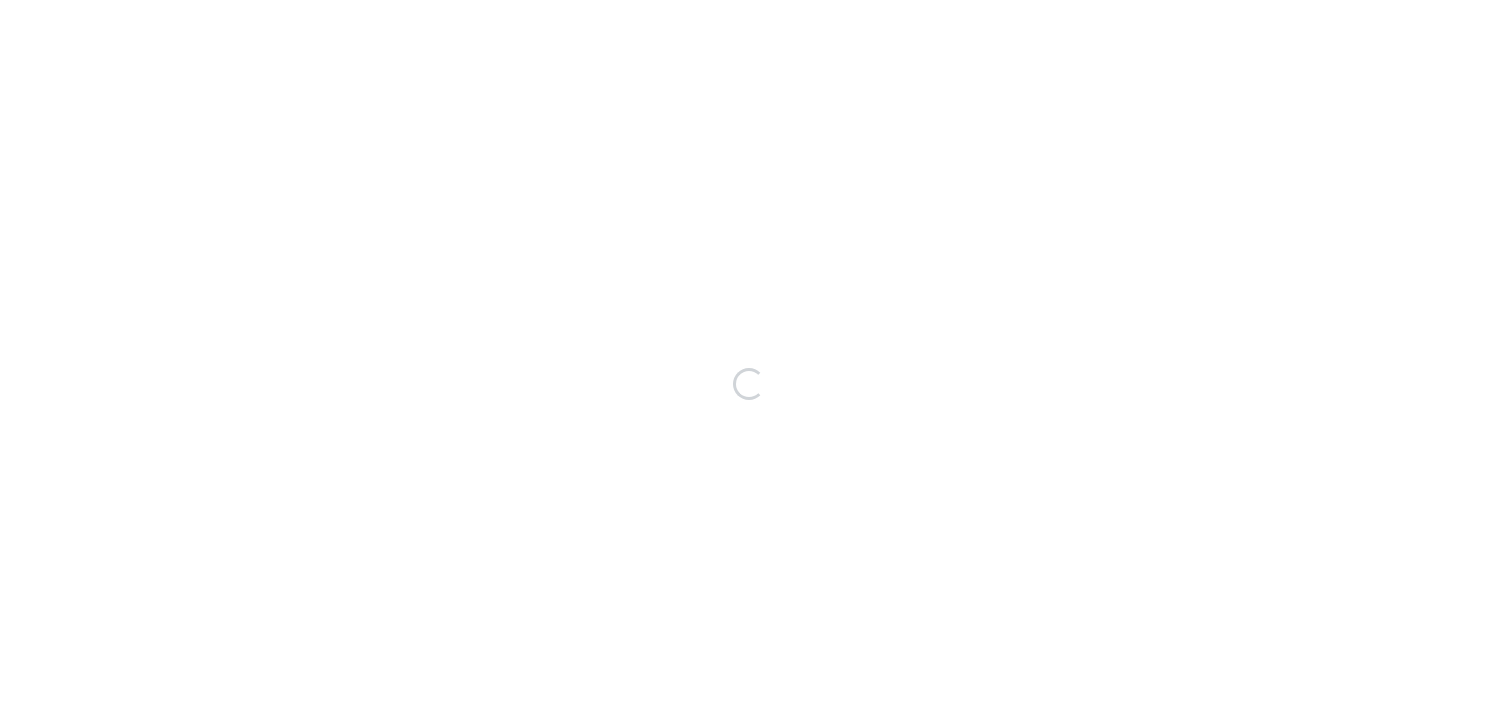 scroll, scrollTop: 0, scrollLeft: 0, axis: both 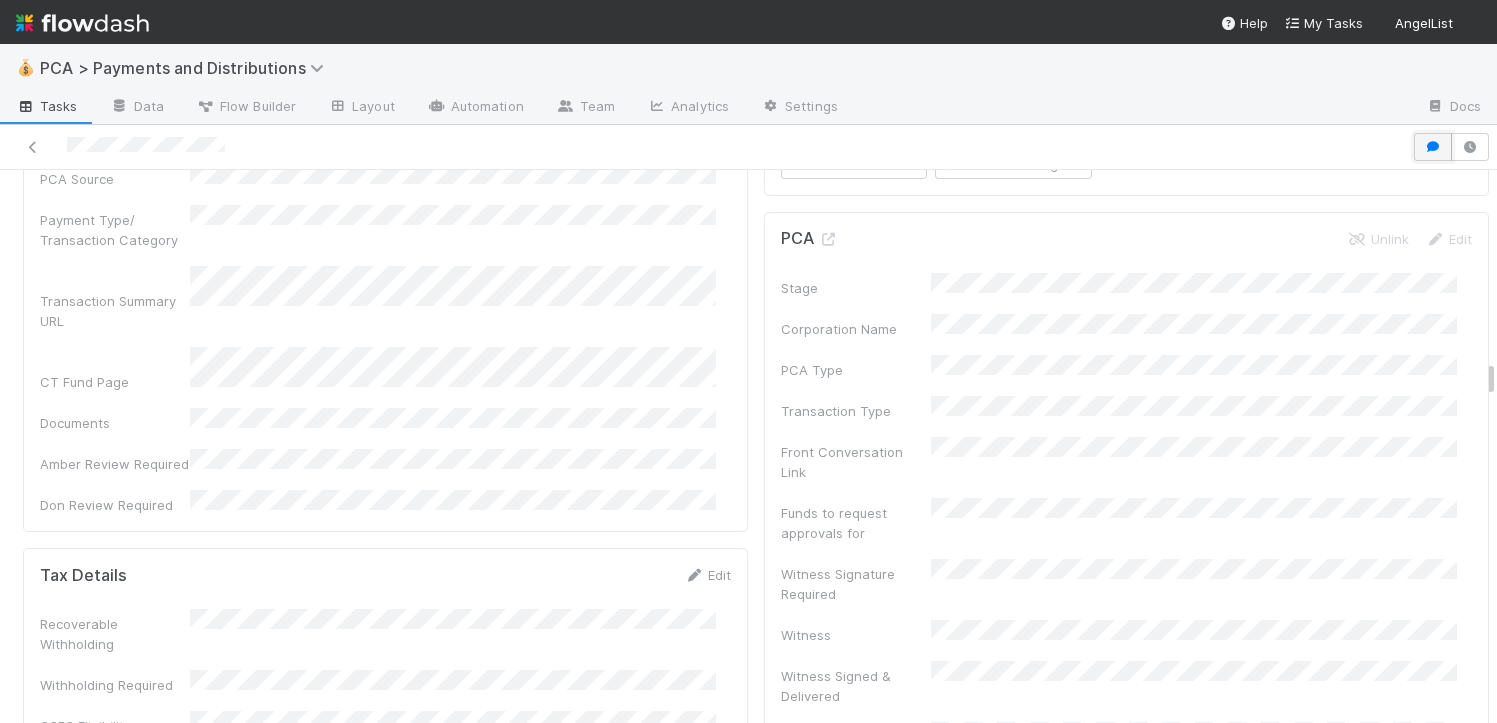 click at bounding box center (1433, 147) 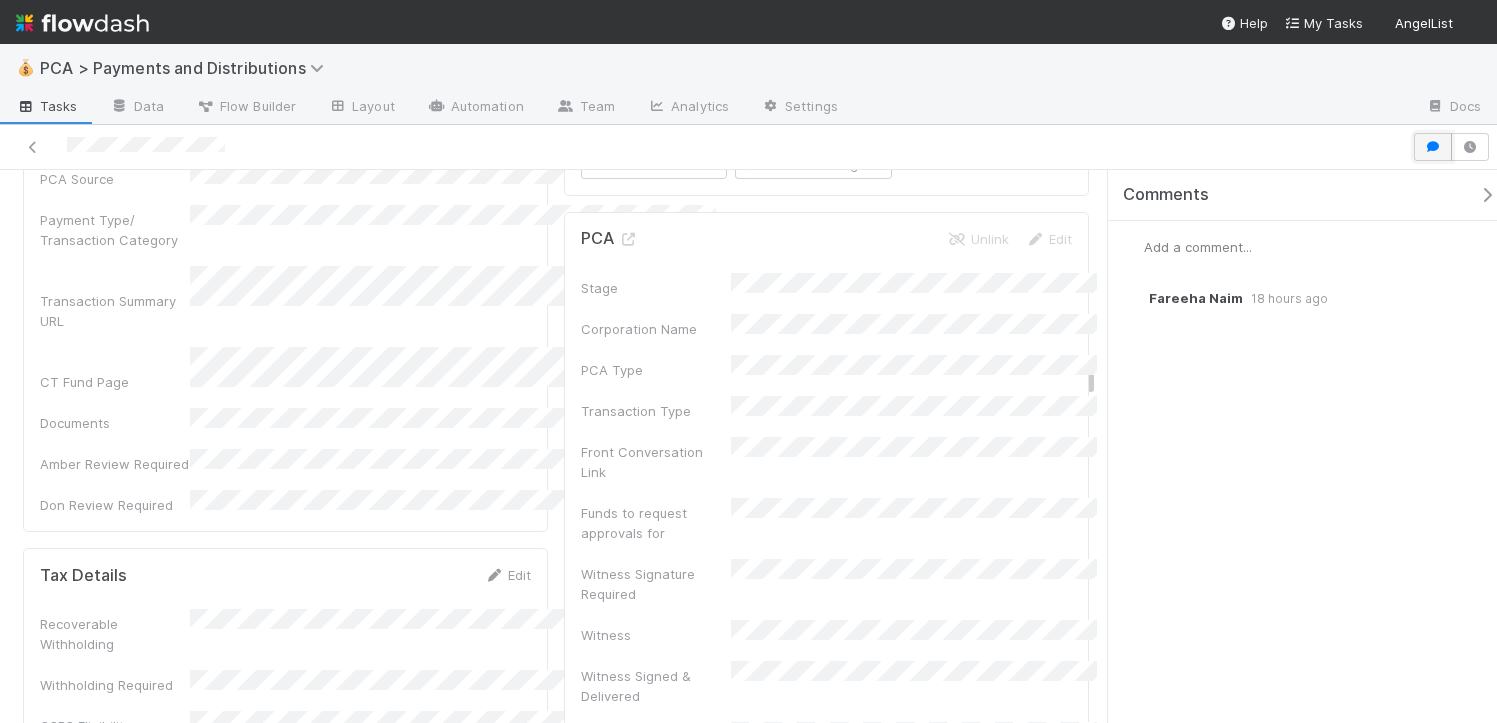 scroll, scrollTop: 391, scrollLeft: 1002, axis: both 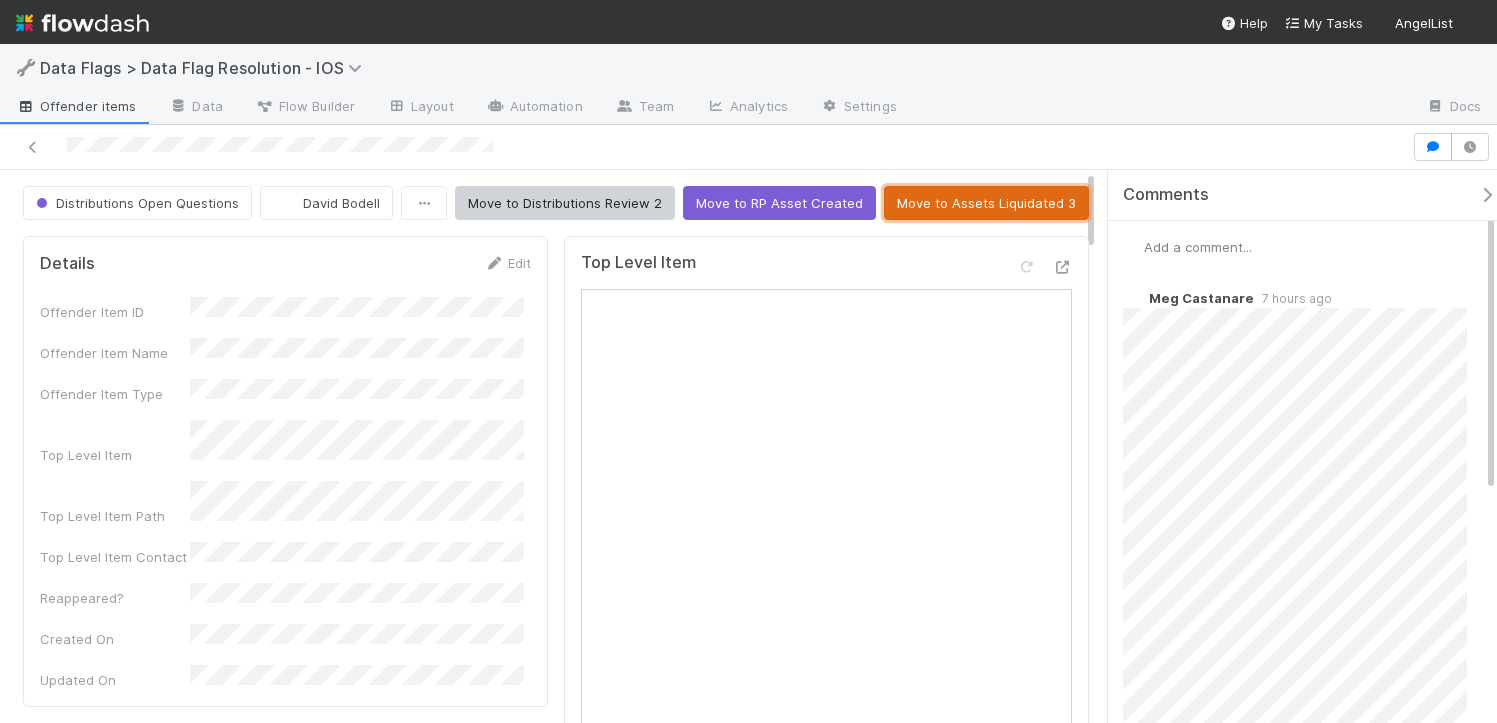 click on "Move to Assets Liquidated 3" at bounding box center [986, 203] 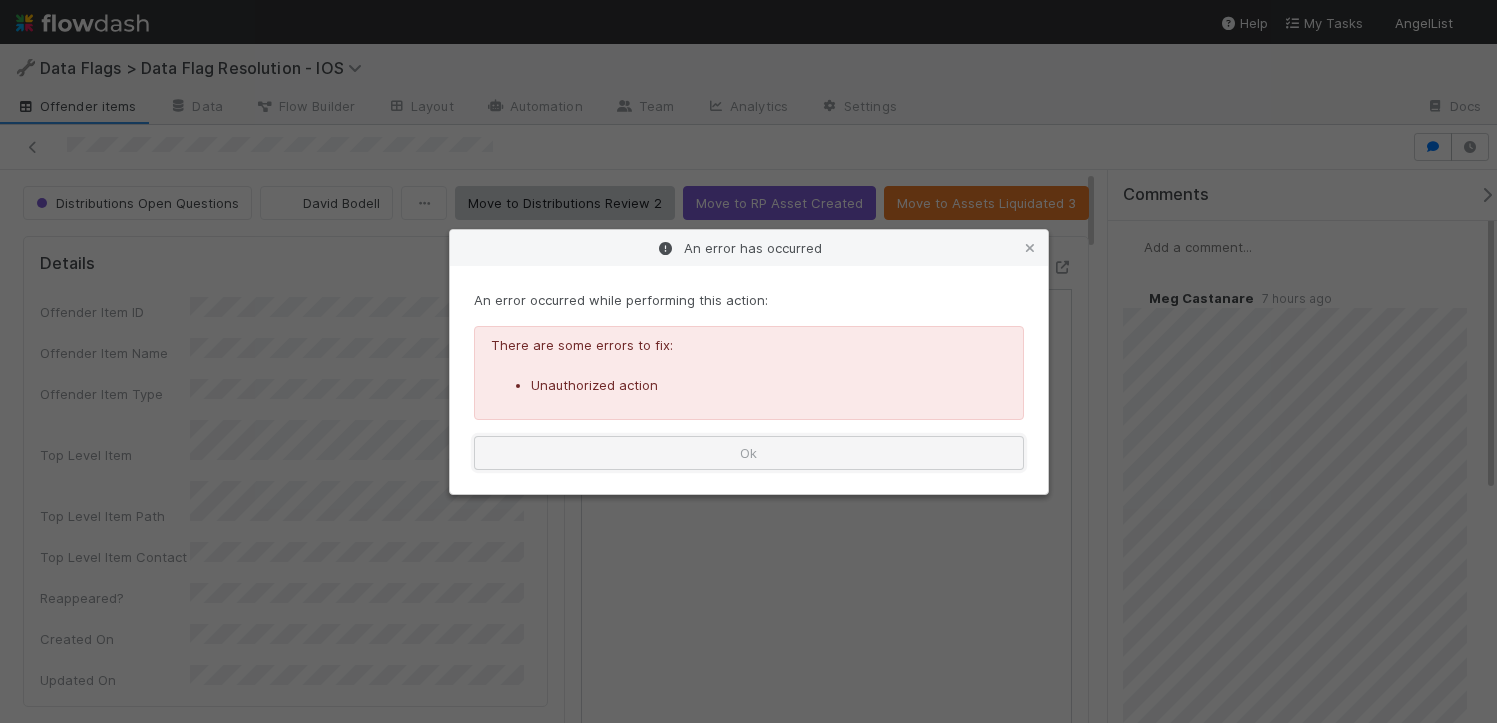 click on "Ok" at bounding box center (749, 453) 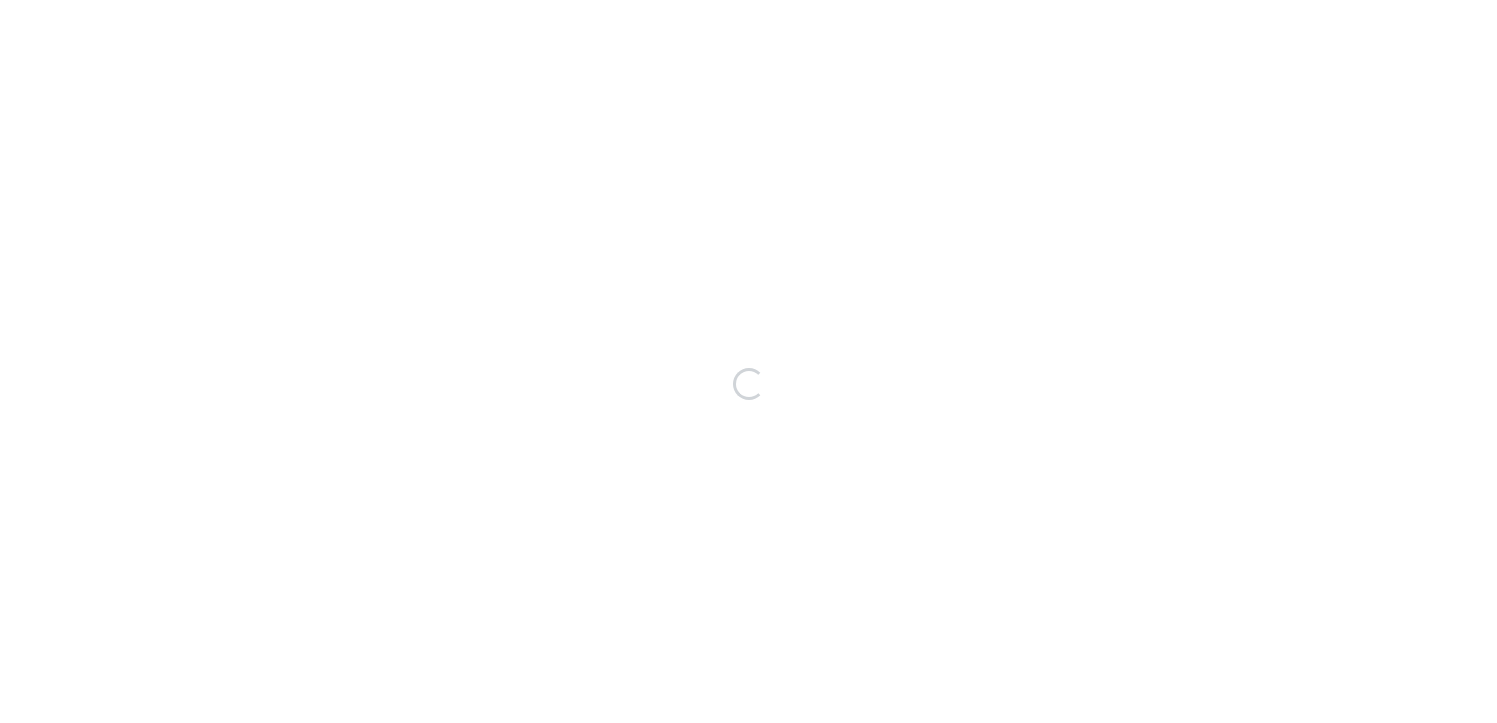 scroll, scrollTop: 0, scrollLeft: 0, axis: both 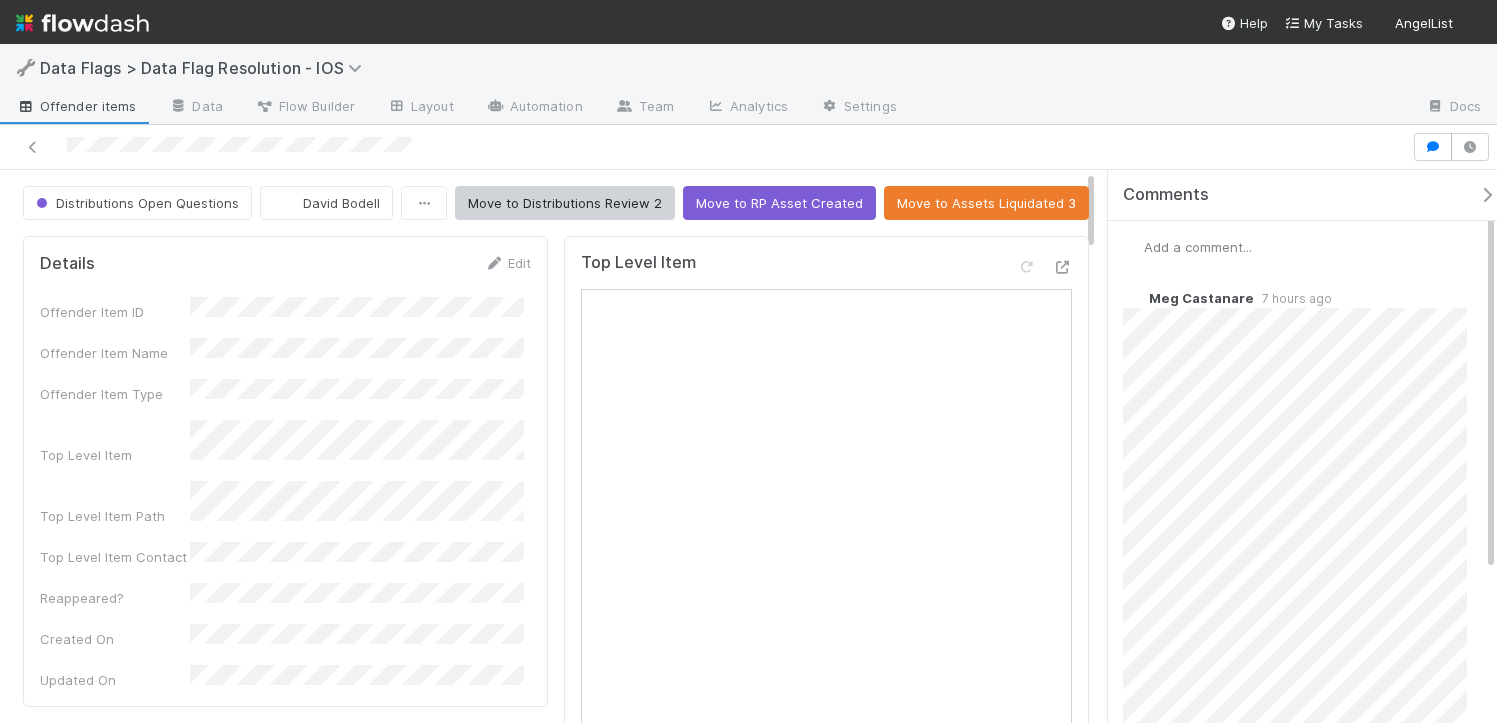 click on "Add a comment..." at bounding box center [1198, 247] 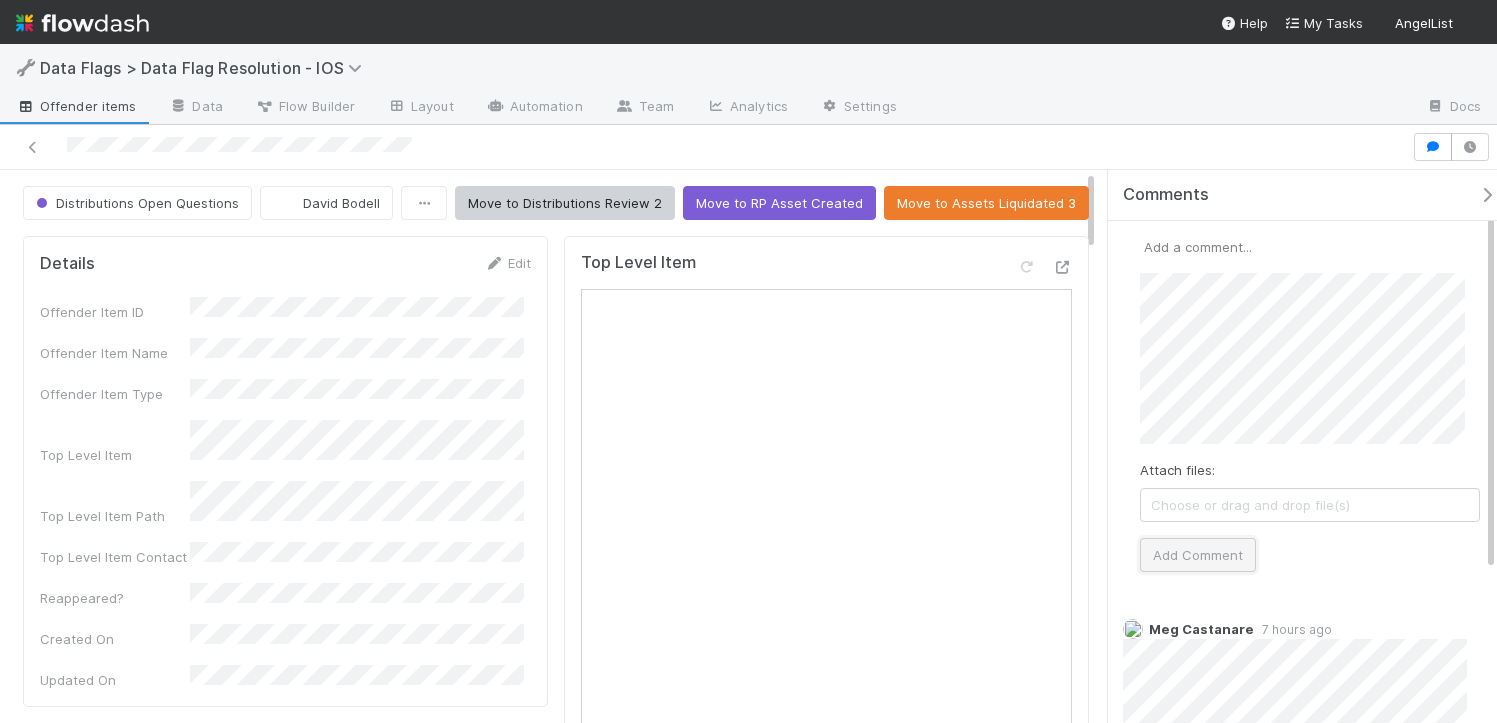 click on "Add Comment" at bounding box center [1198, 555] 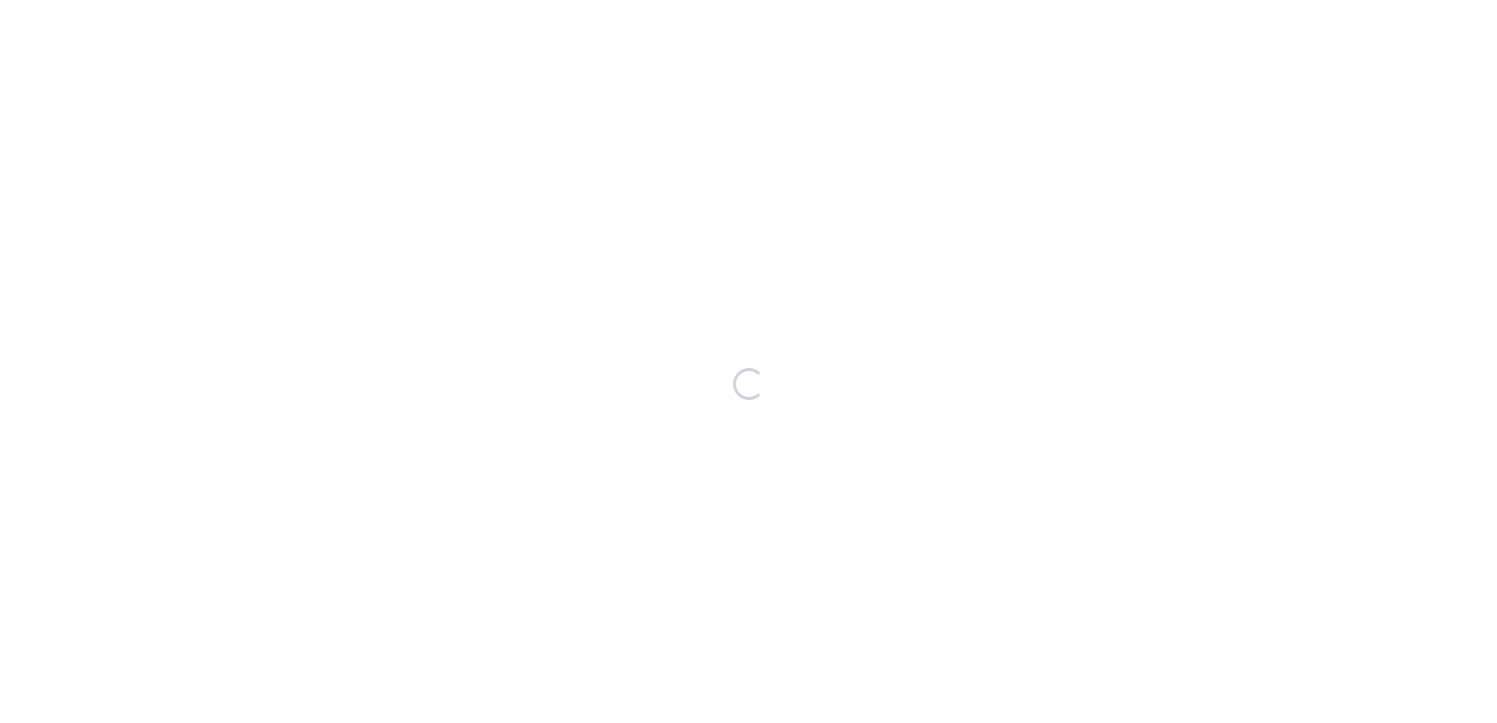 scroll, scrollTop: 0, scrollLeft: 0, axis: both 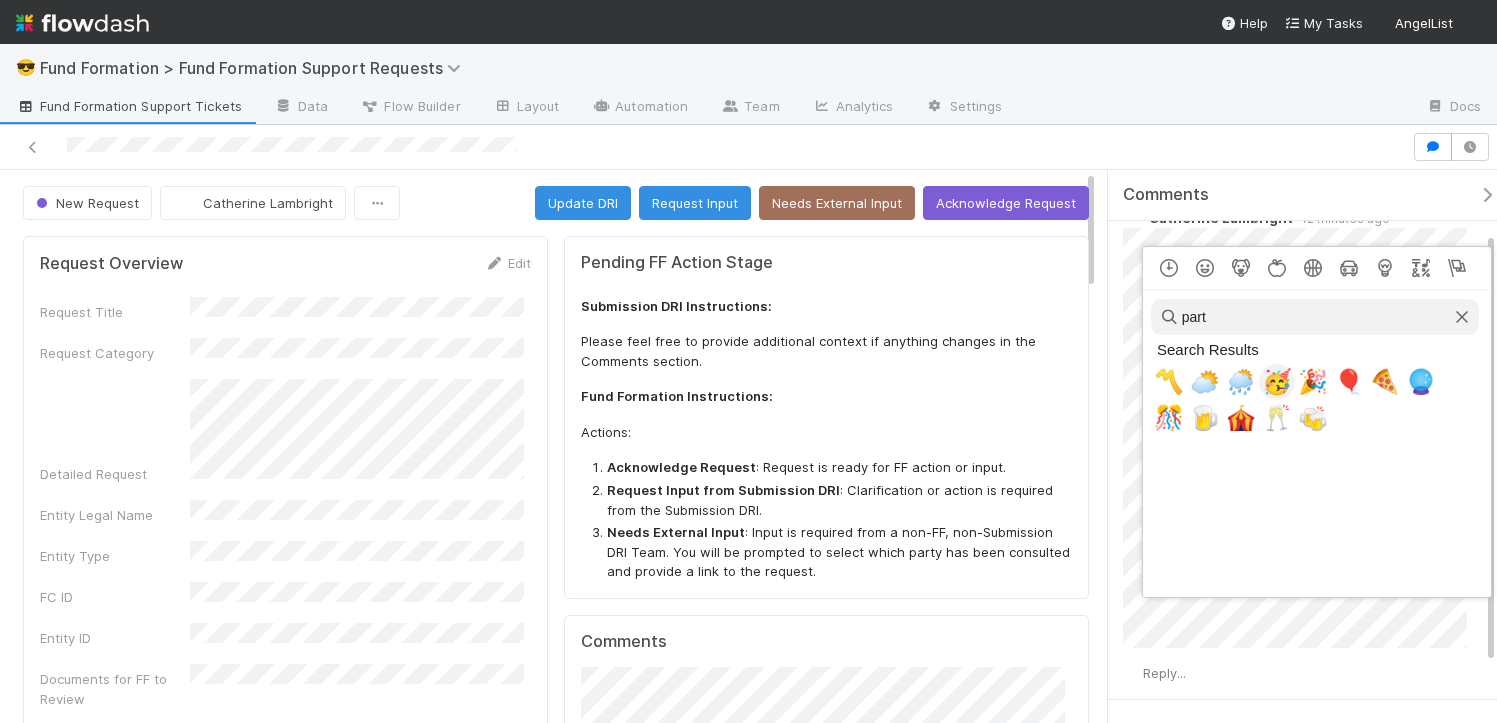 type on "part" 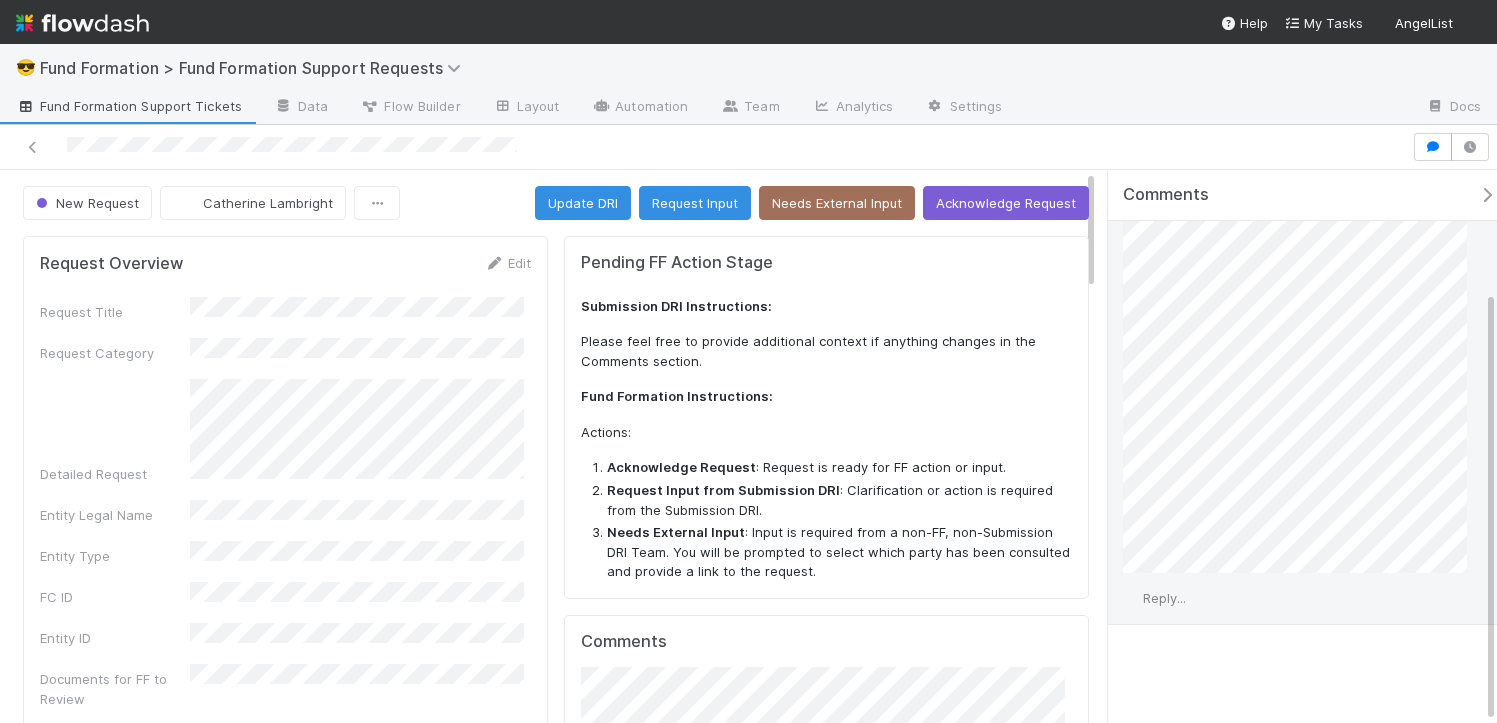 scroll, scrollTop: 0, scrollLeft: 0, axis: both 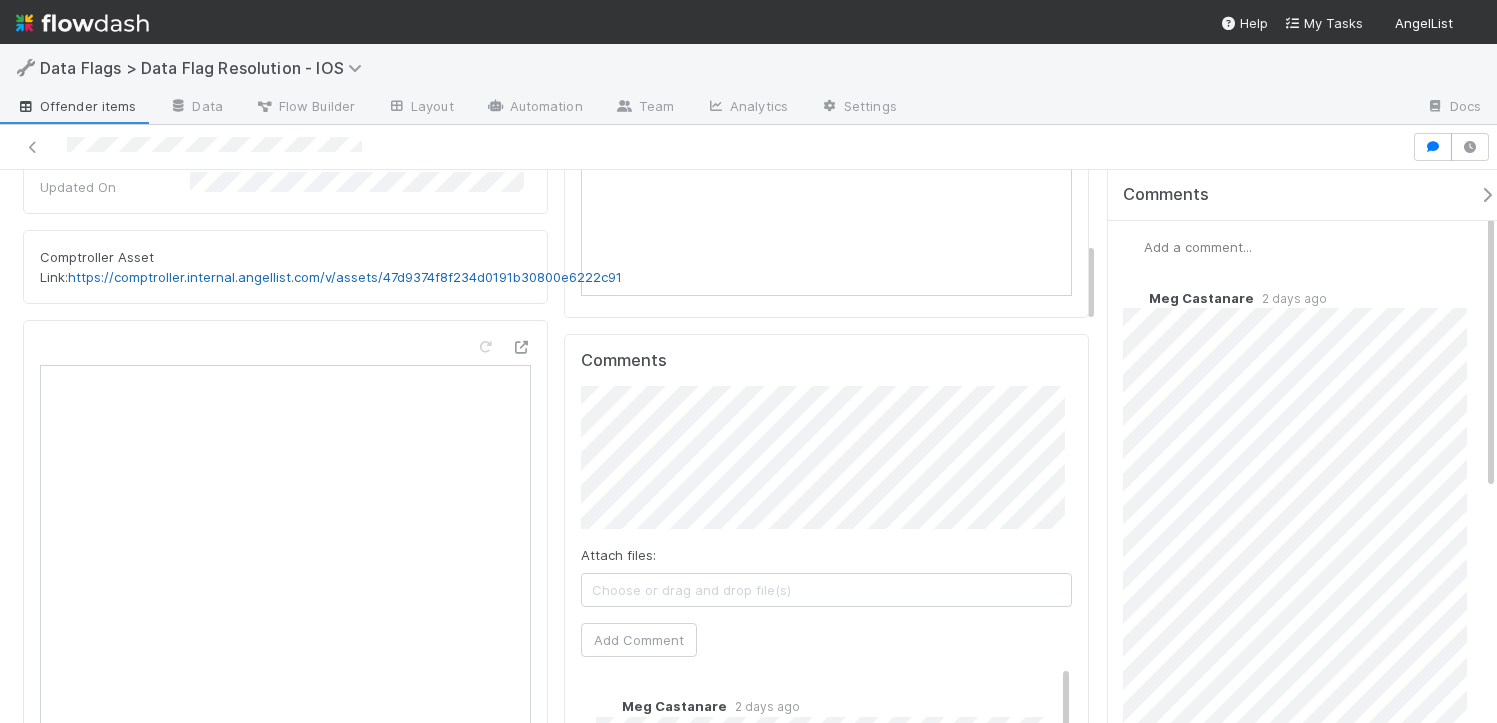 click on "https://comptroller.internal.angellist.com/v/assets/47d9374f8f234d0191b30800e6222c91" at bounding box center [345, 277] 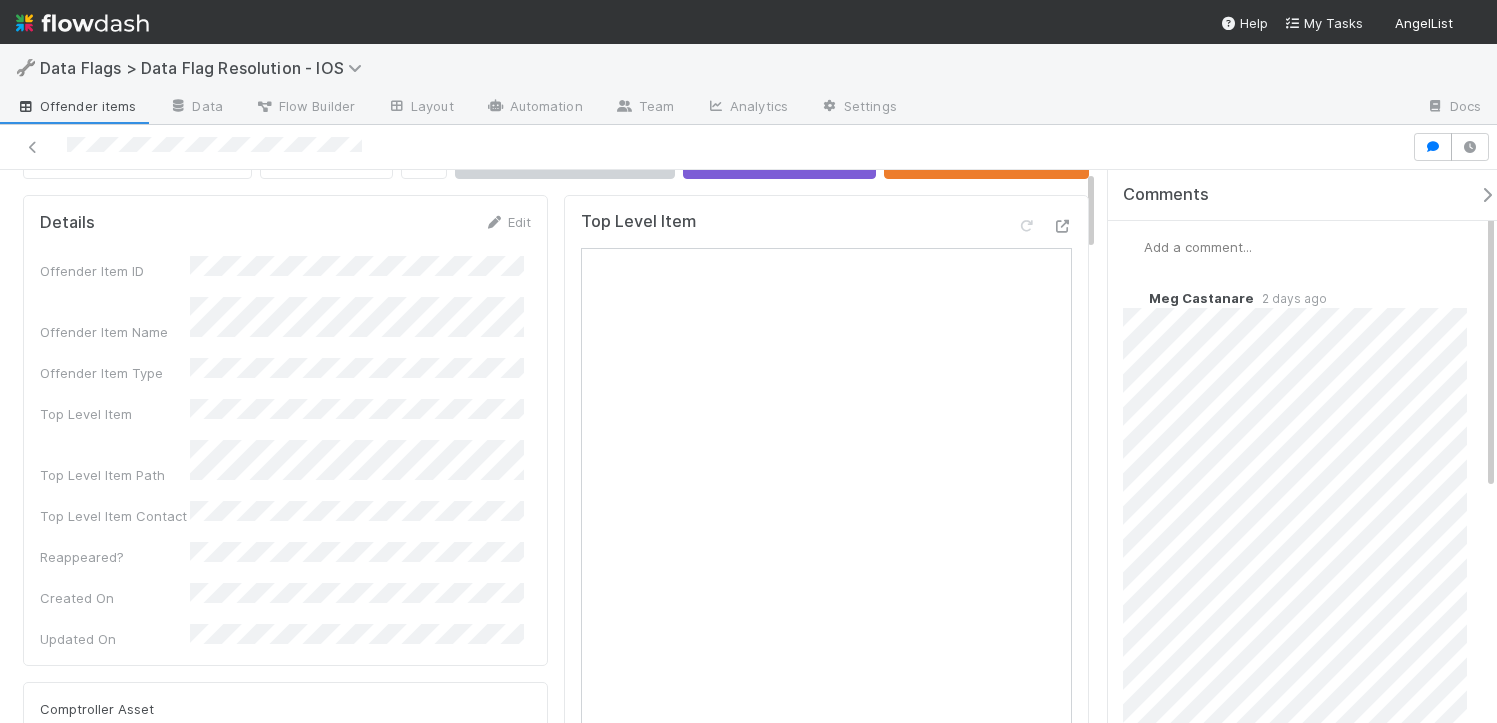 scroll, scrollTop: 0, scrollLeft: 0, axis: both 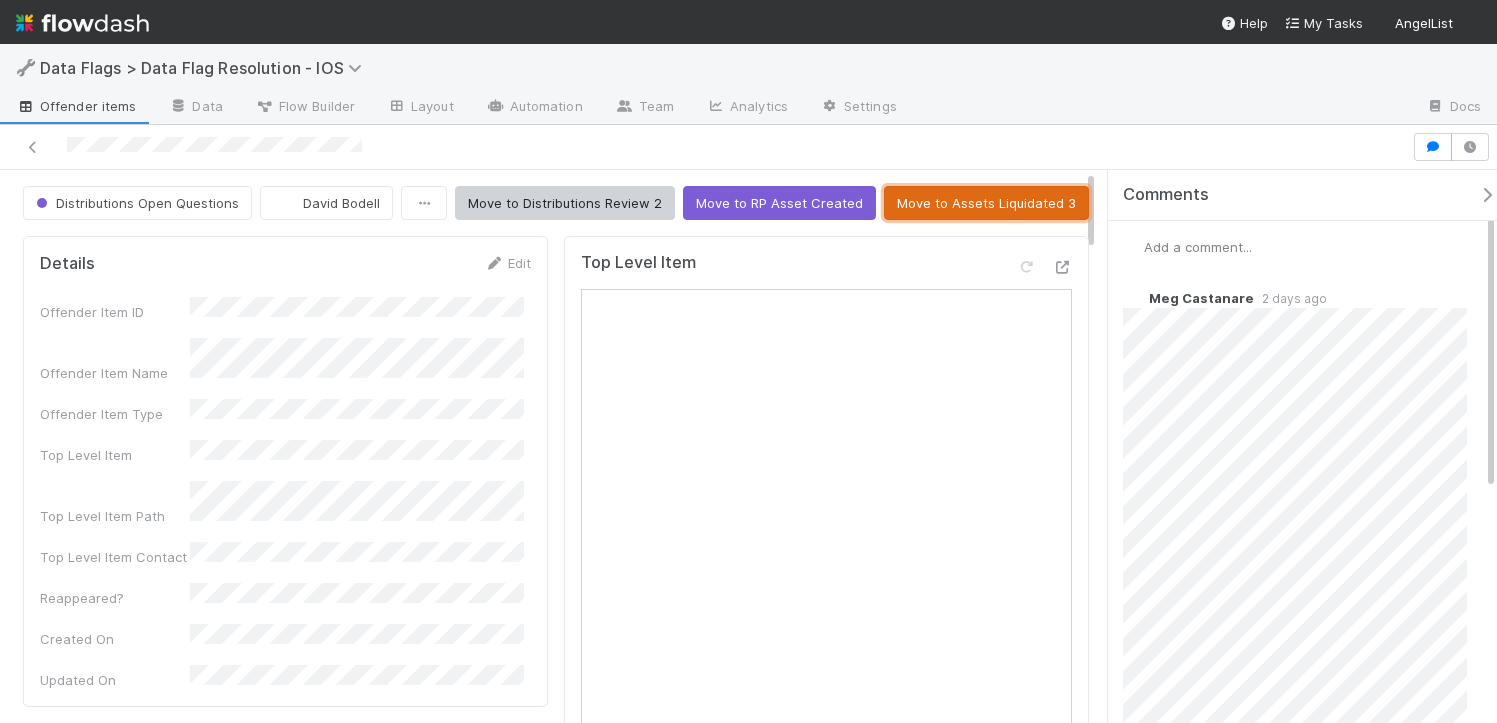 click on "Move to Assets Liquidated 3" at bounding box center [986, 203] 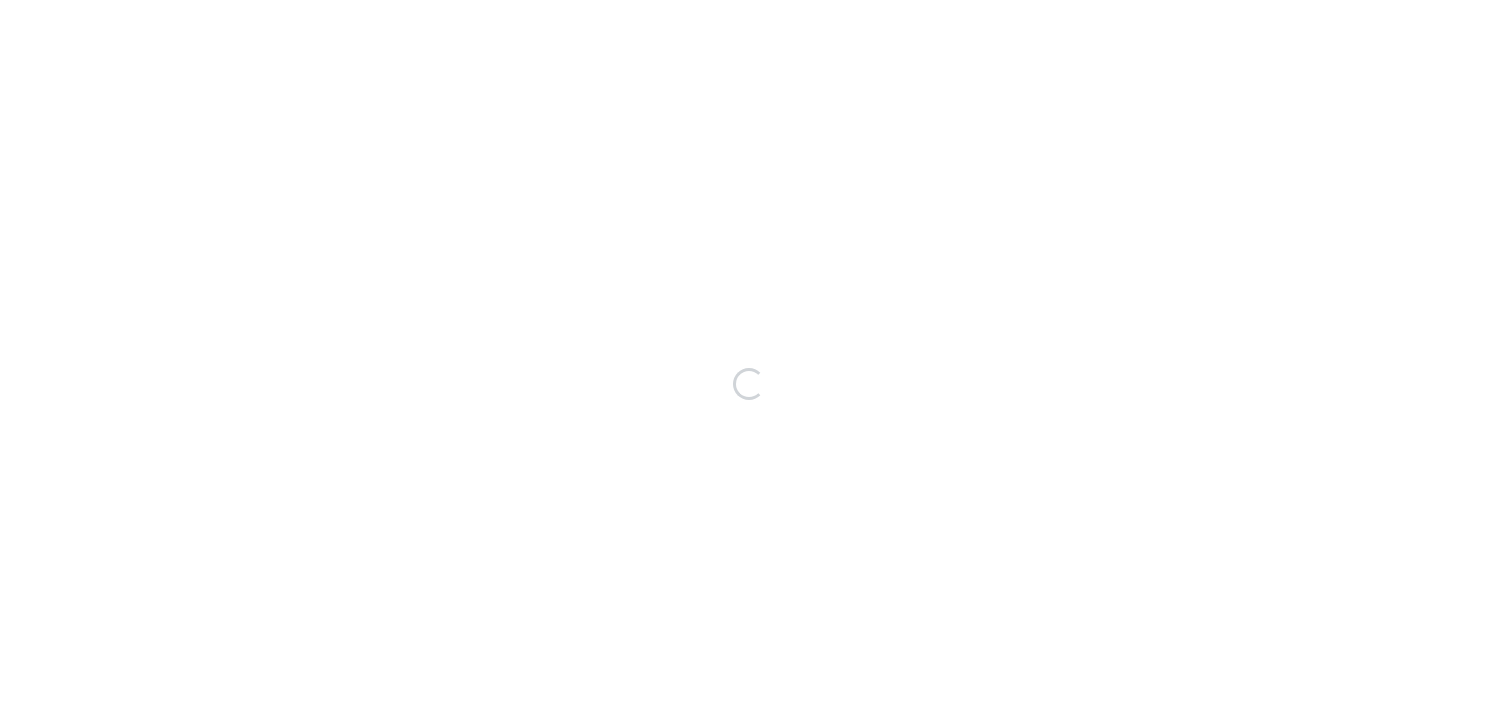 scroll, scrollTop: 0, scrollLeft: 0, axis: both 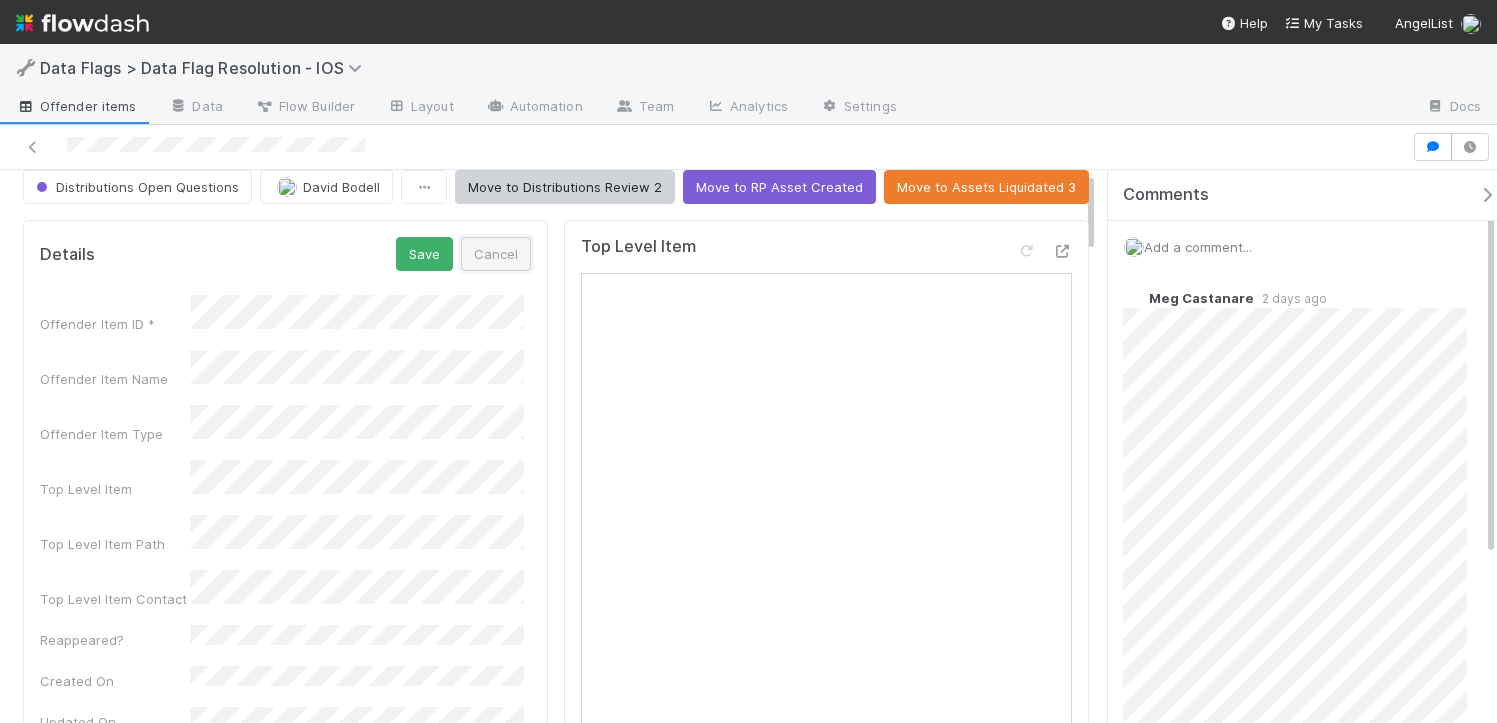 click on "Cancel" at bounding box center (496, 254) 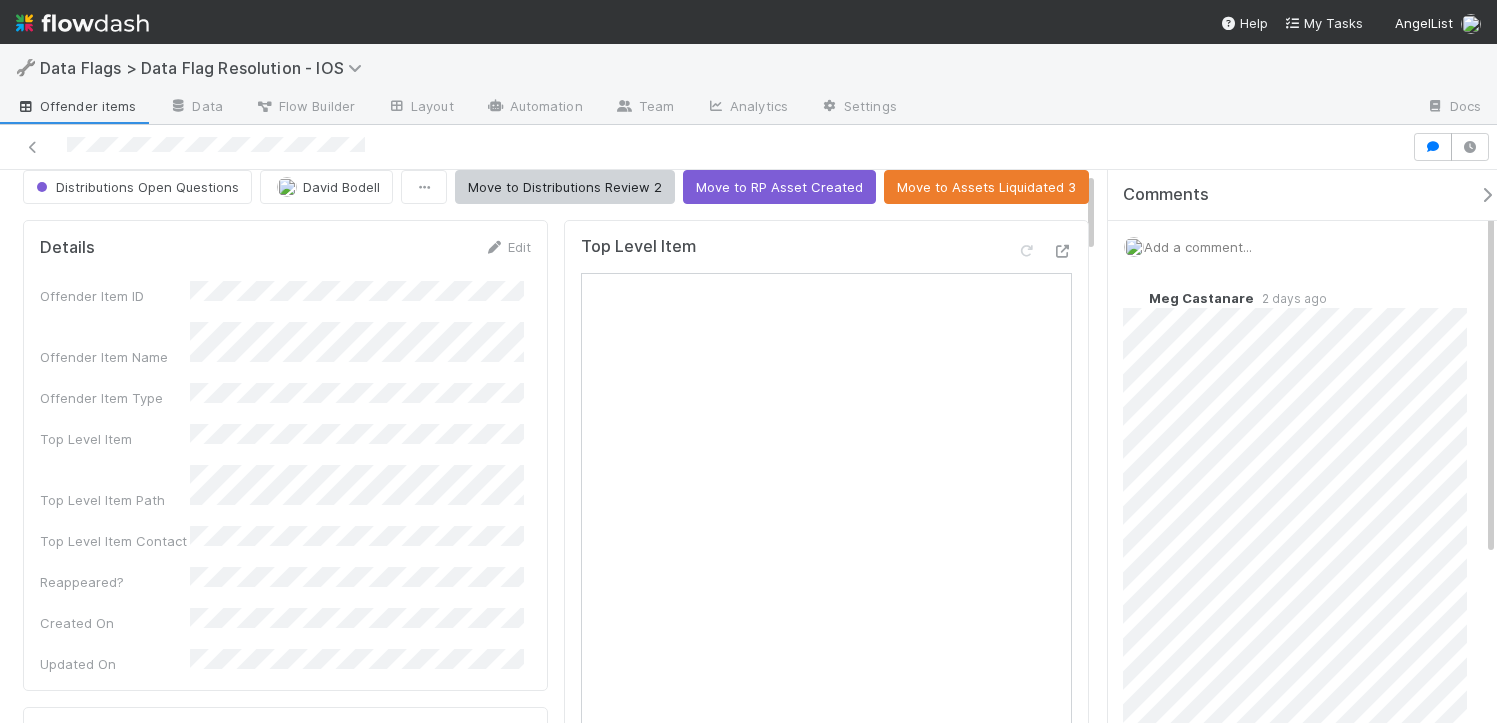 scroll, scrollTop: 0, scrollLeft: 0, axis: both 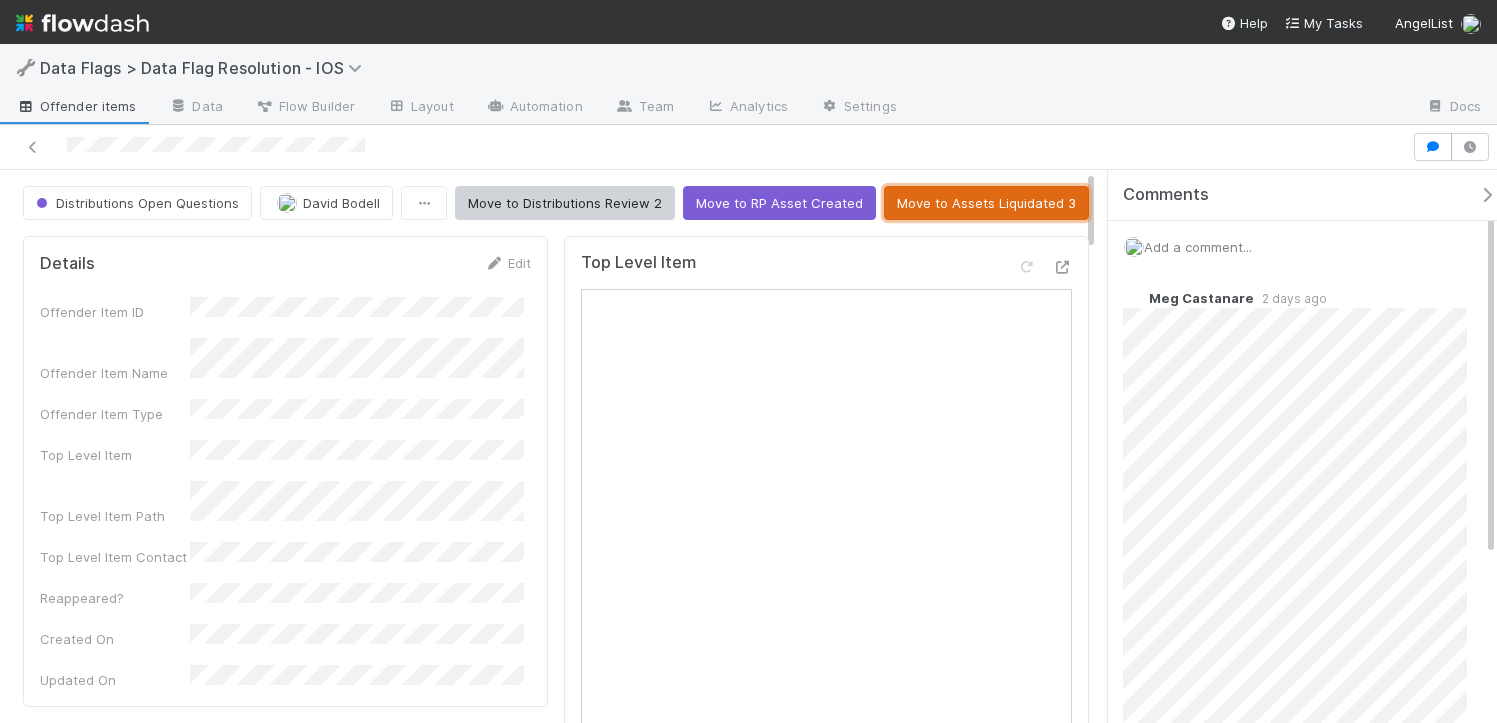 click on "Move to Assets Liquidated 3" at bounding box center [986, 203] 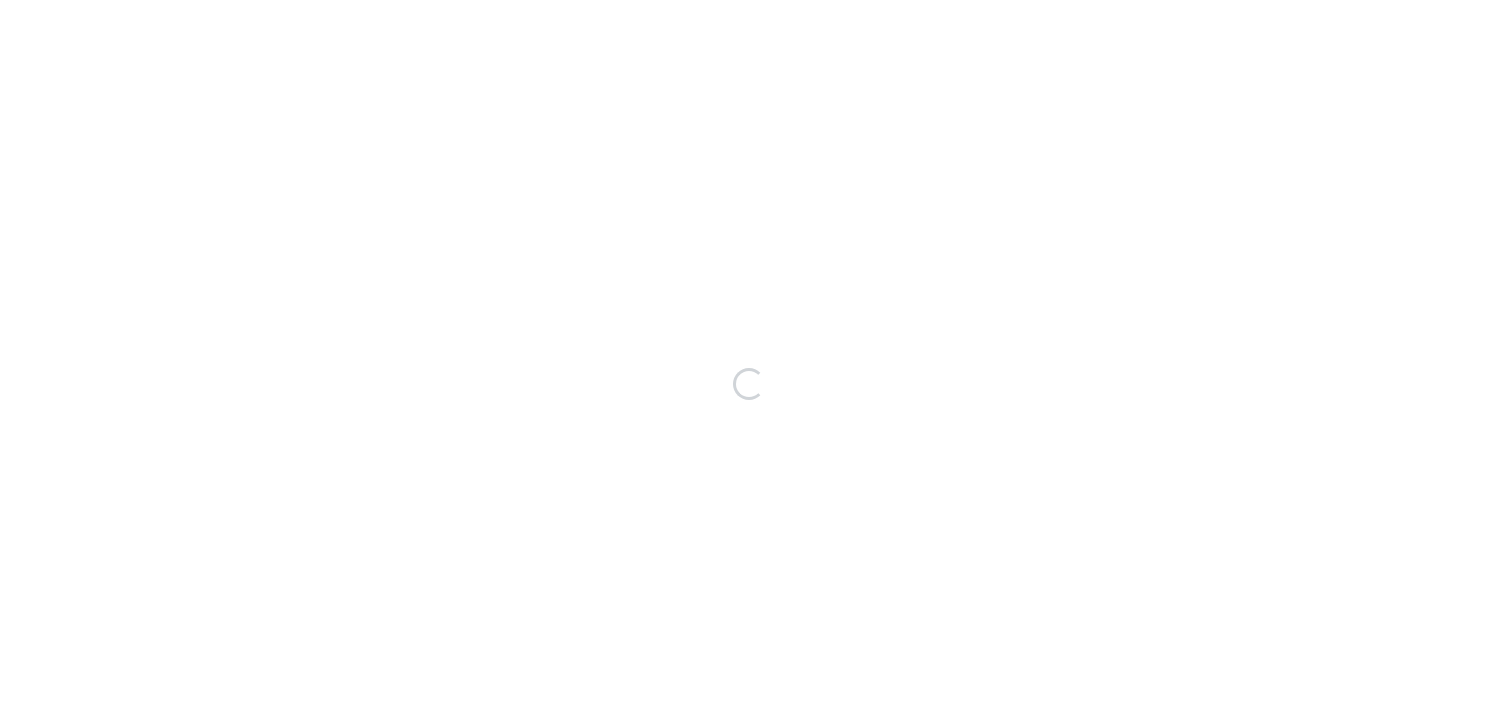scroll, scrollTop: 0, scrollLeft: 0, axis: both 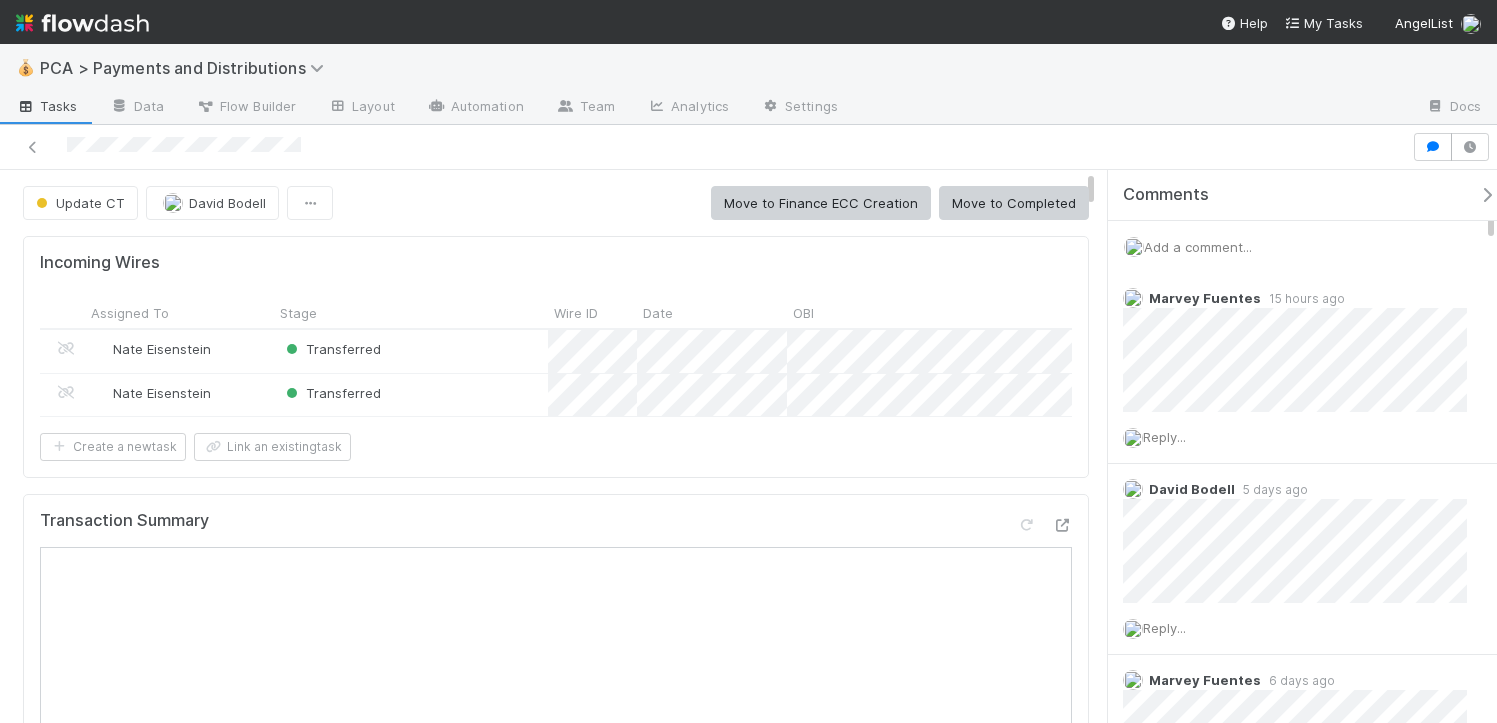 click at bounding box center (1487, 195) 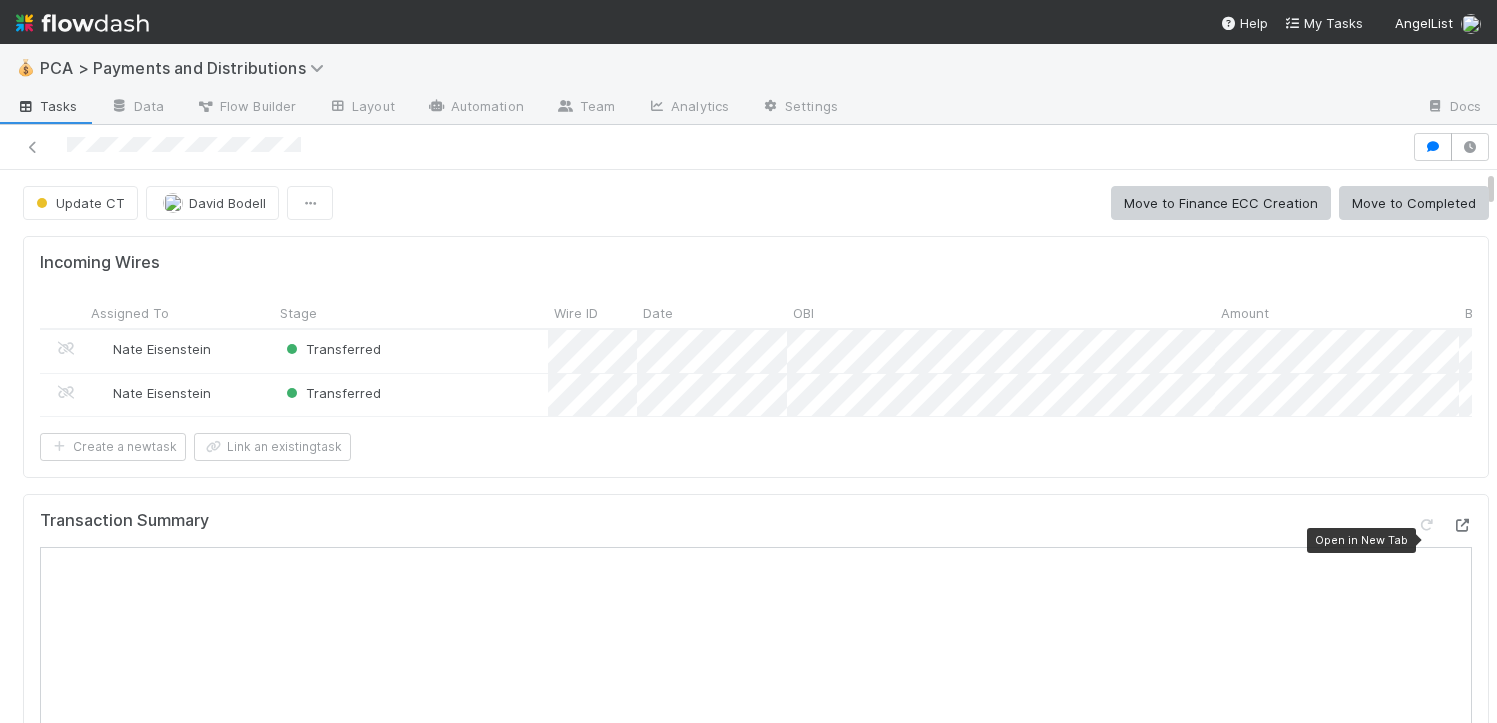 click at bounding box center (1462, 525) 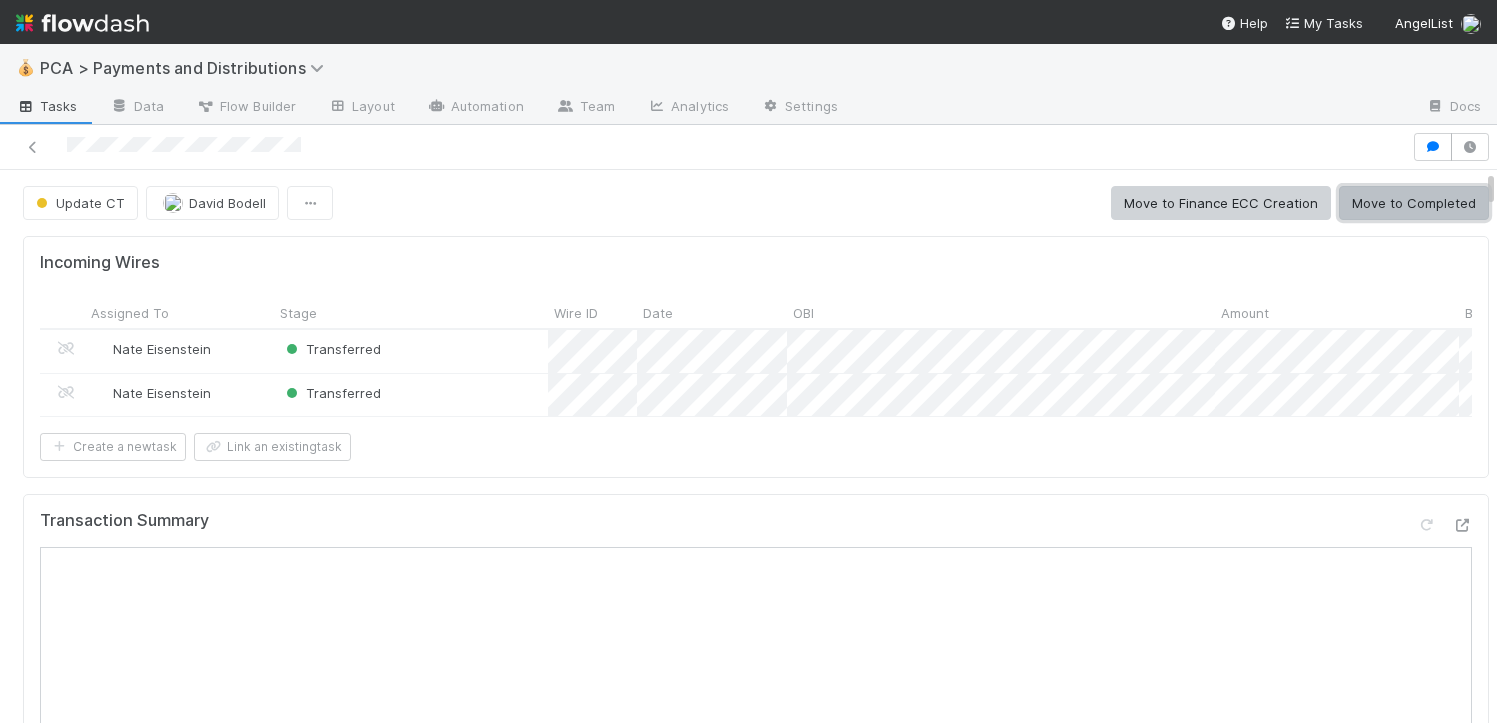 click on "Move to Completed" at bounding box center (1414, 203) 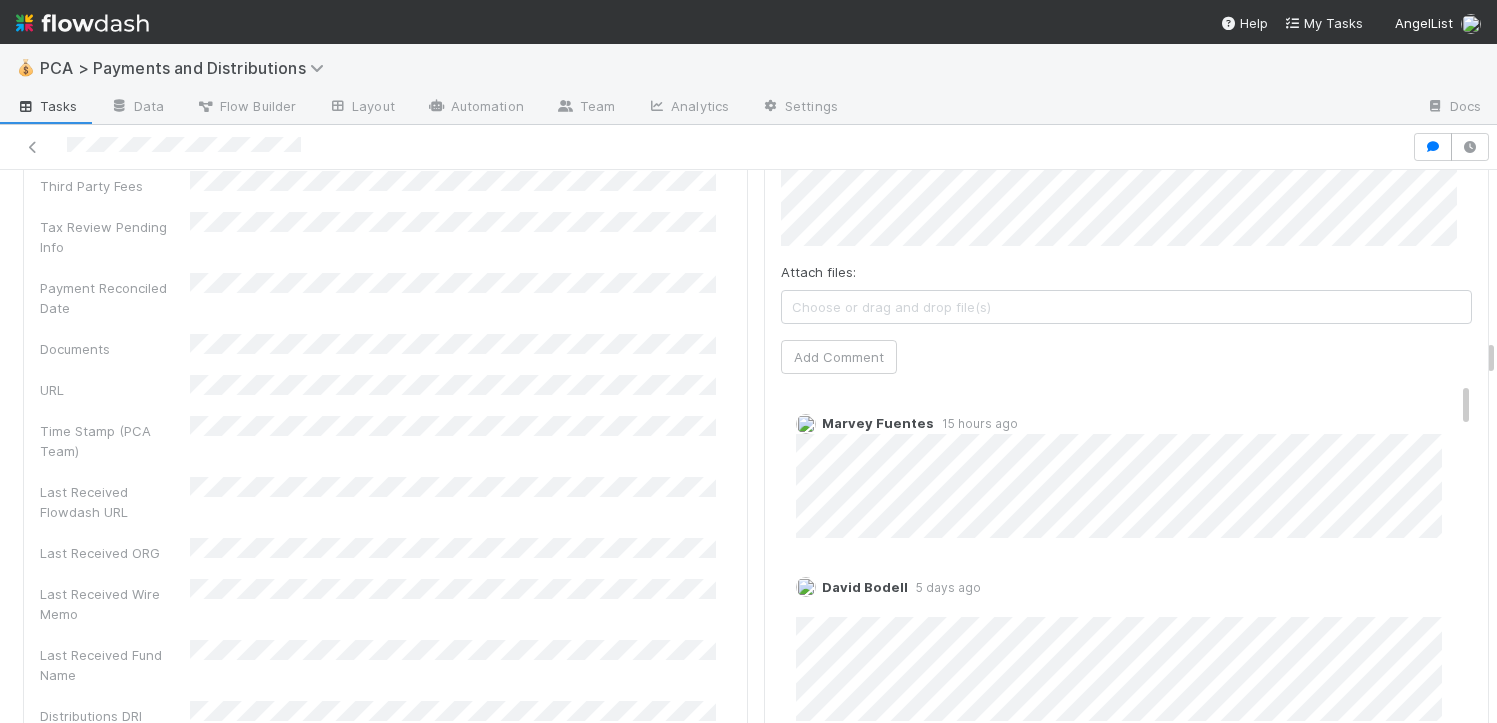 scroll, scrollTop: 4501, scrollLeft: 0, axis: vertical 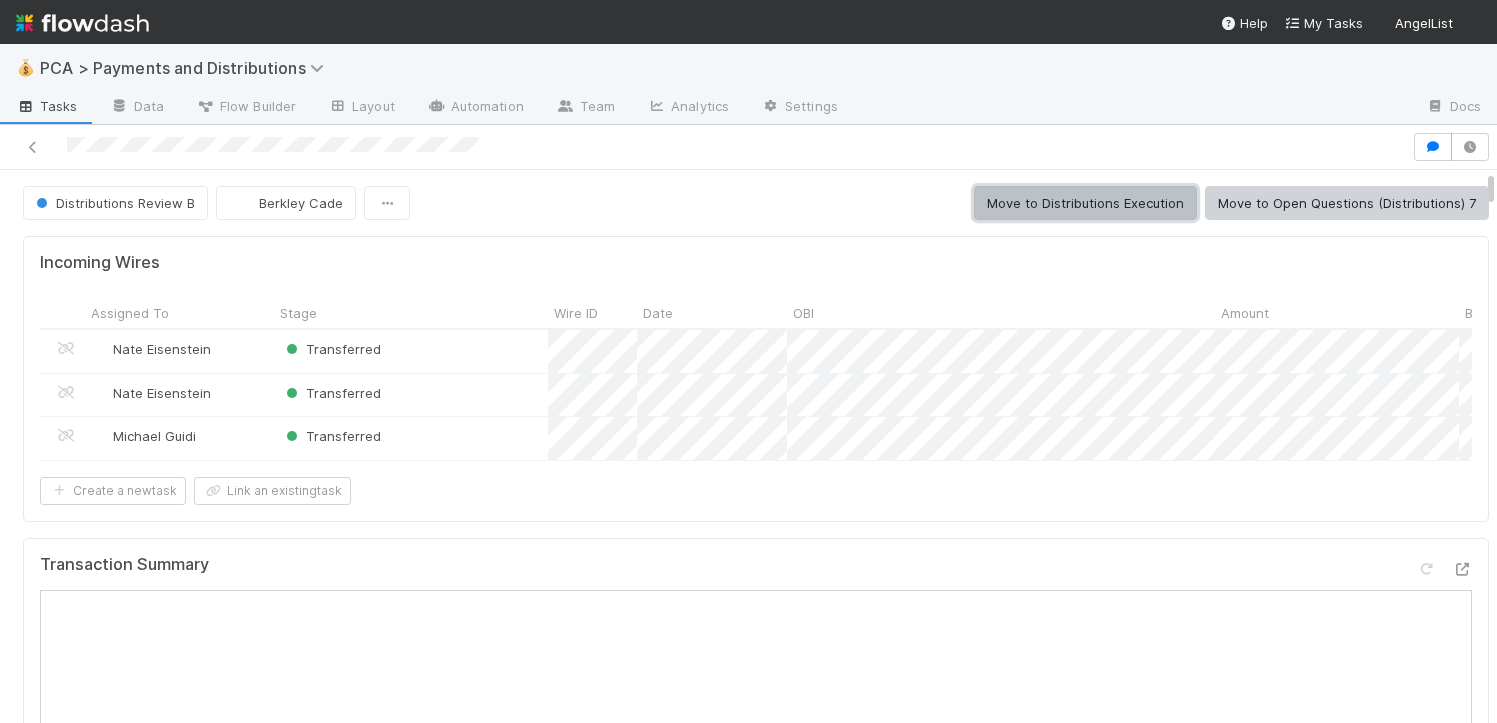 click on "Move to Distributions Execution" at bounding box center [1085, 203] 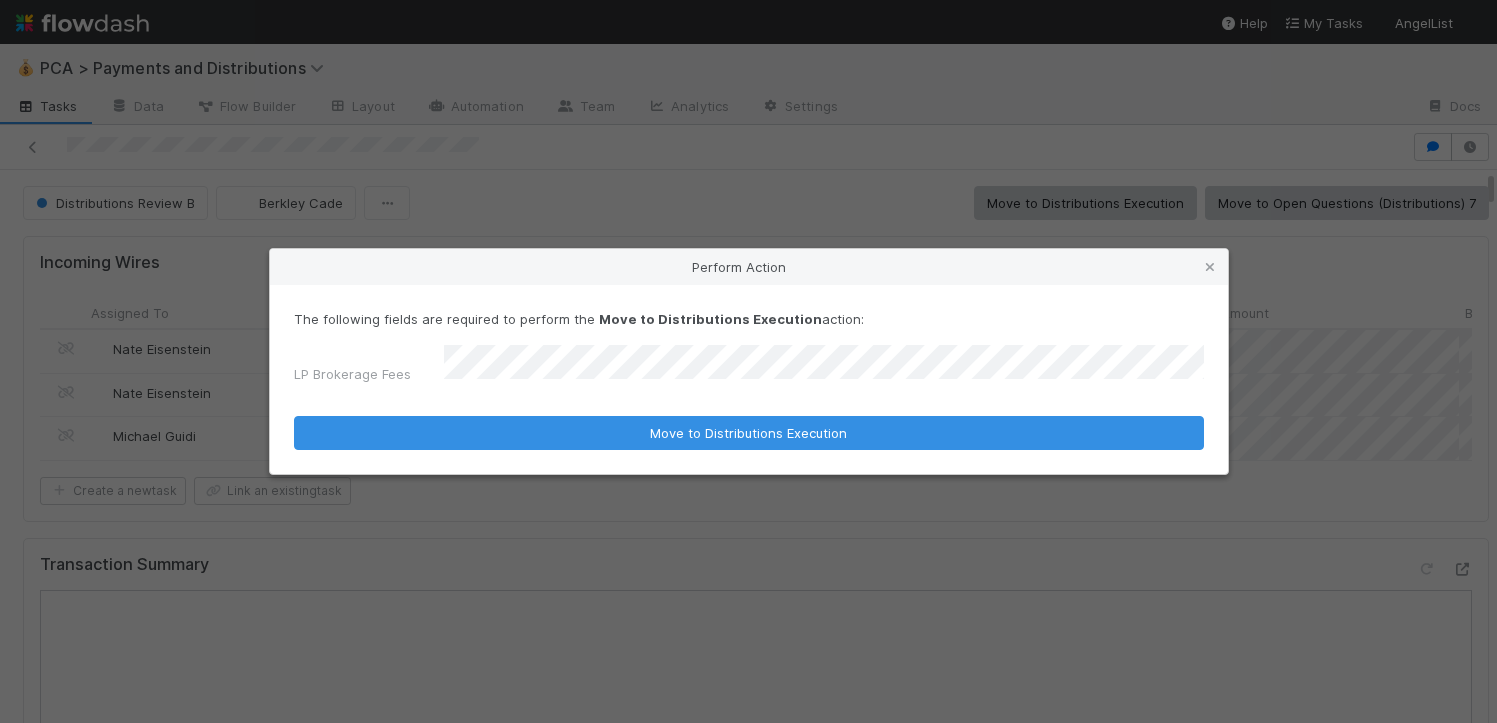click on "Move to Distributions Execution" at bounding box center [749, 433] 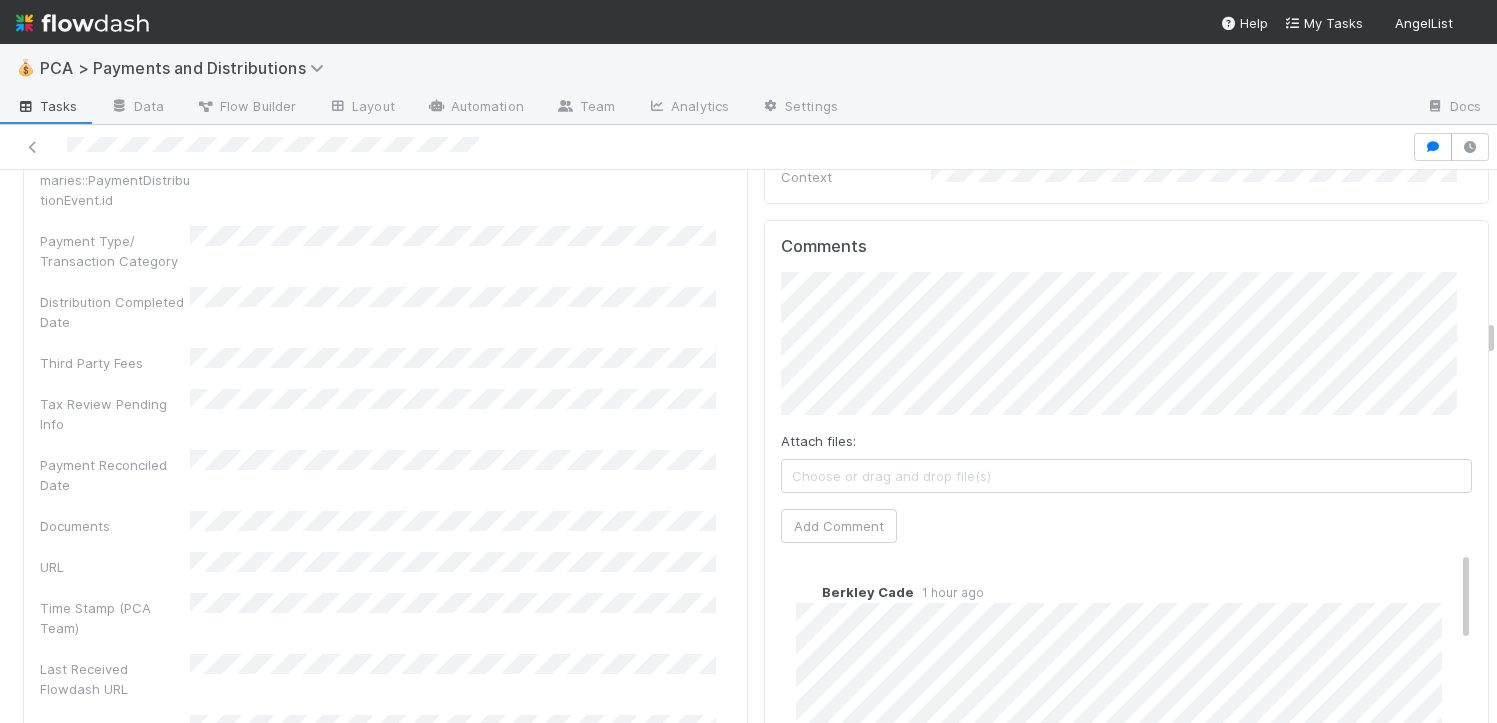 scroll, scrollTop: 3704, scrollLeft: 0, axis: vertical 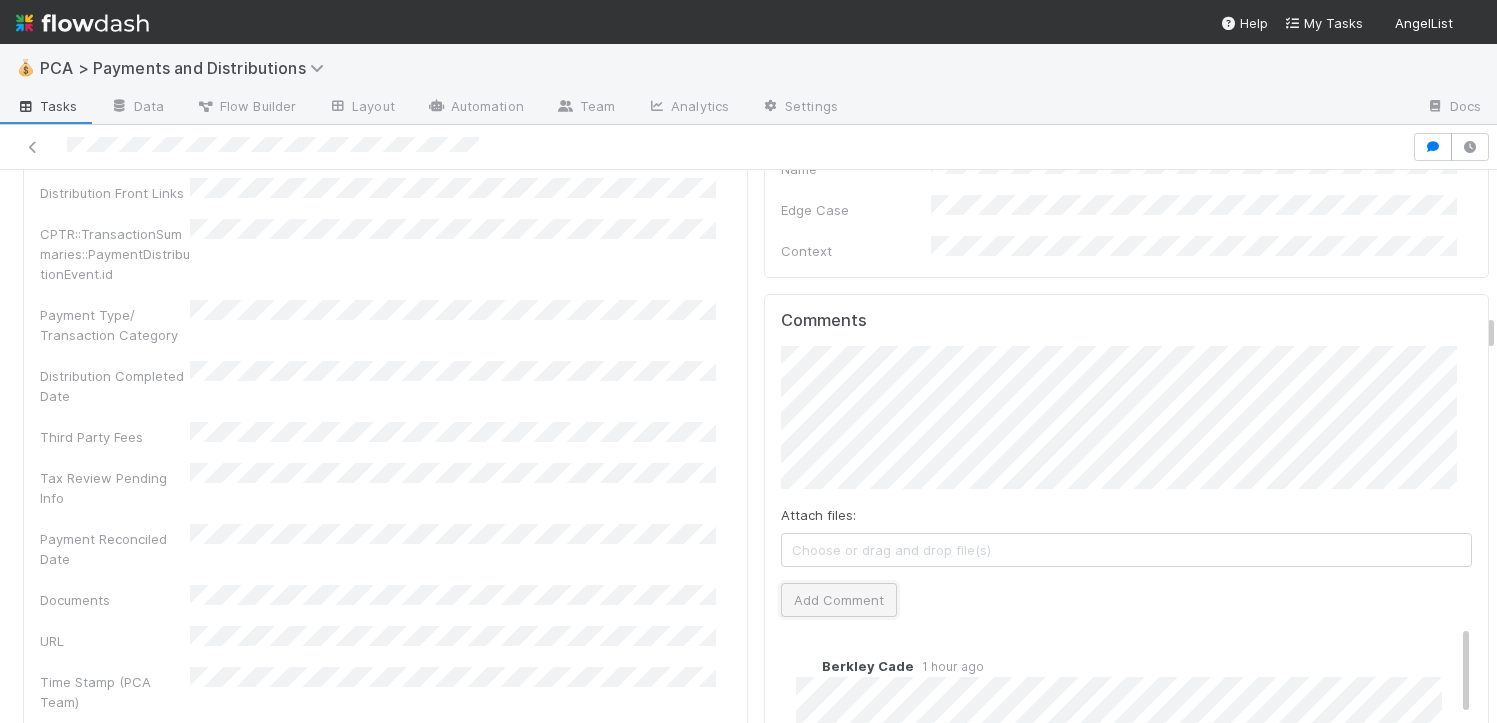 click on "Add Comment" at bounding box center (839, 600) 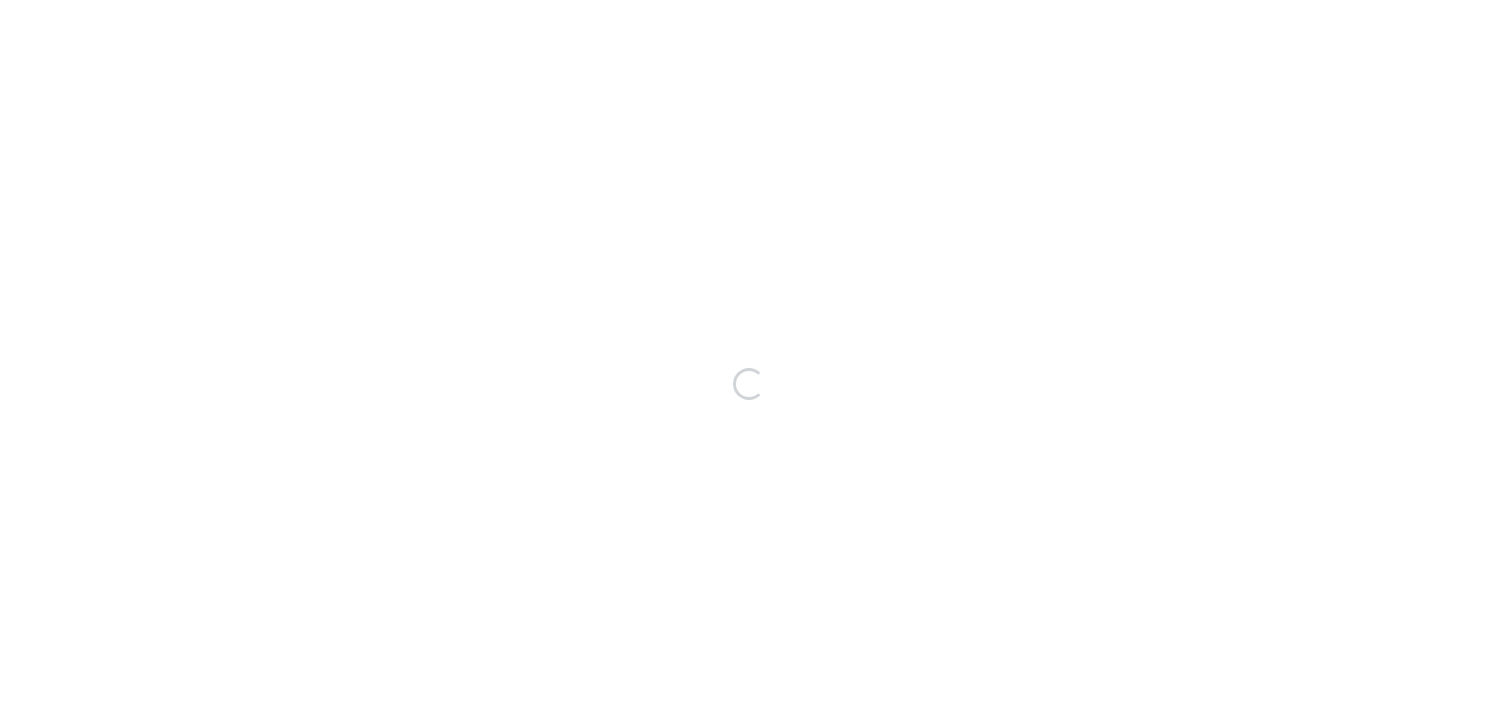 scroll, scrollTop: 0, scrollLeft: 0, axis: both 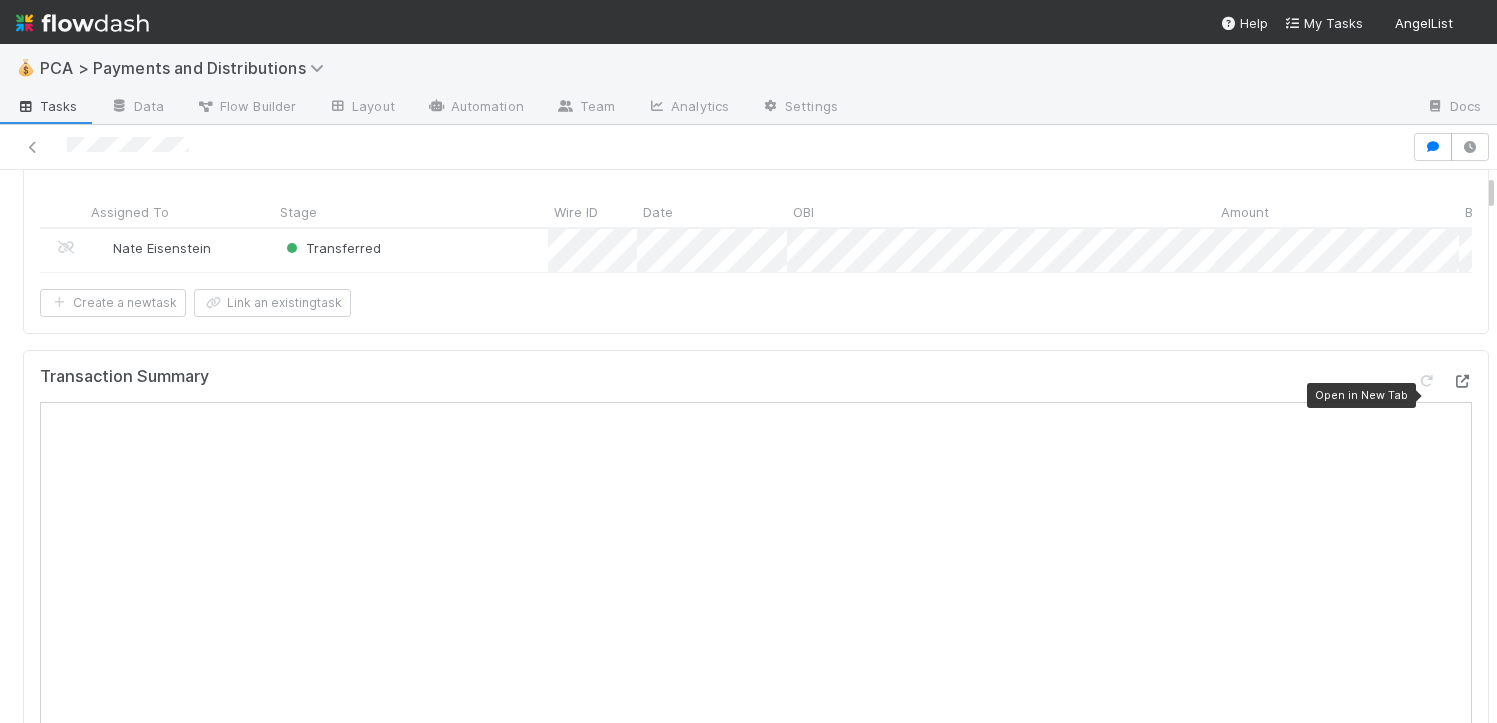 click at bounding box center [1462, 381] 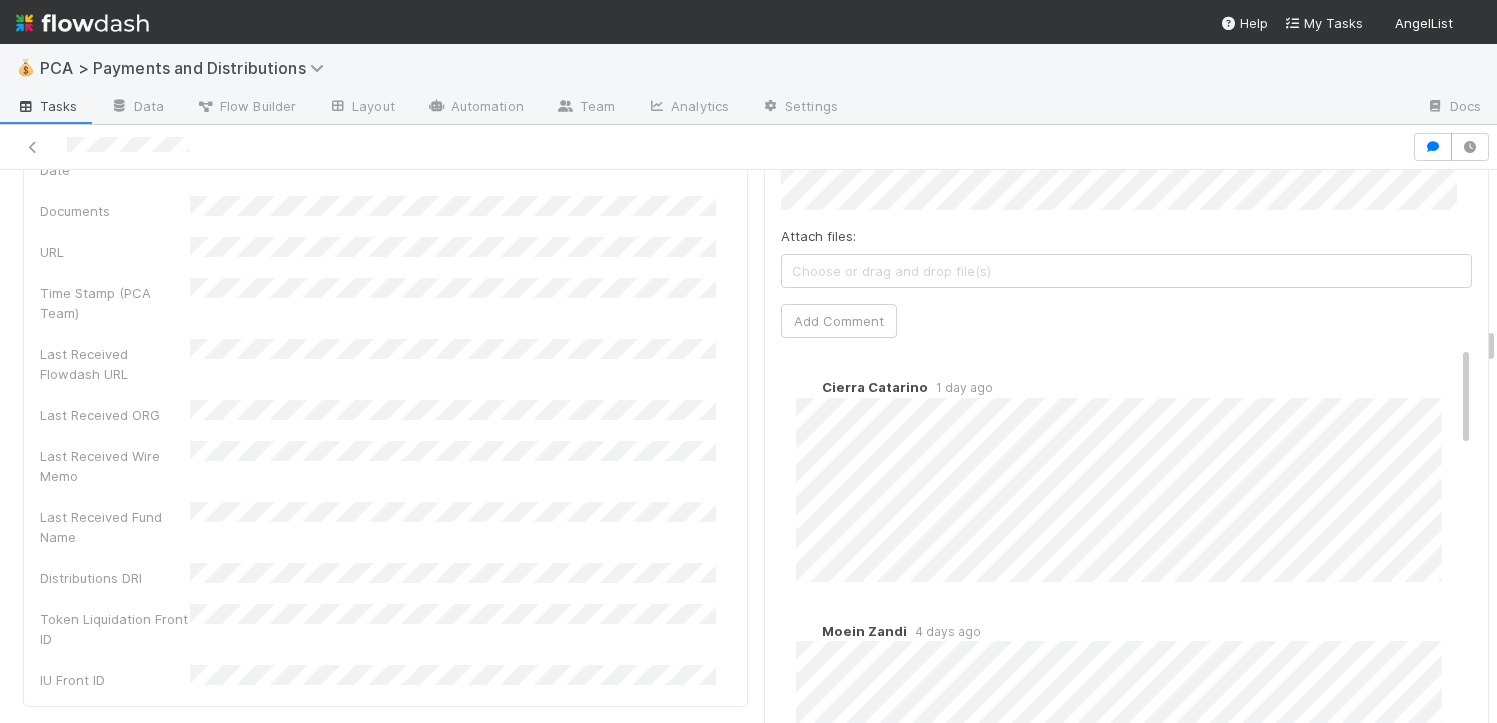 scroll, scrollTop: 3987, scrollLeft: 0, axis: vertical 